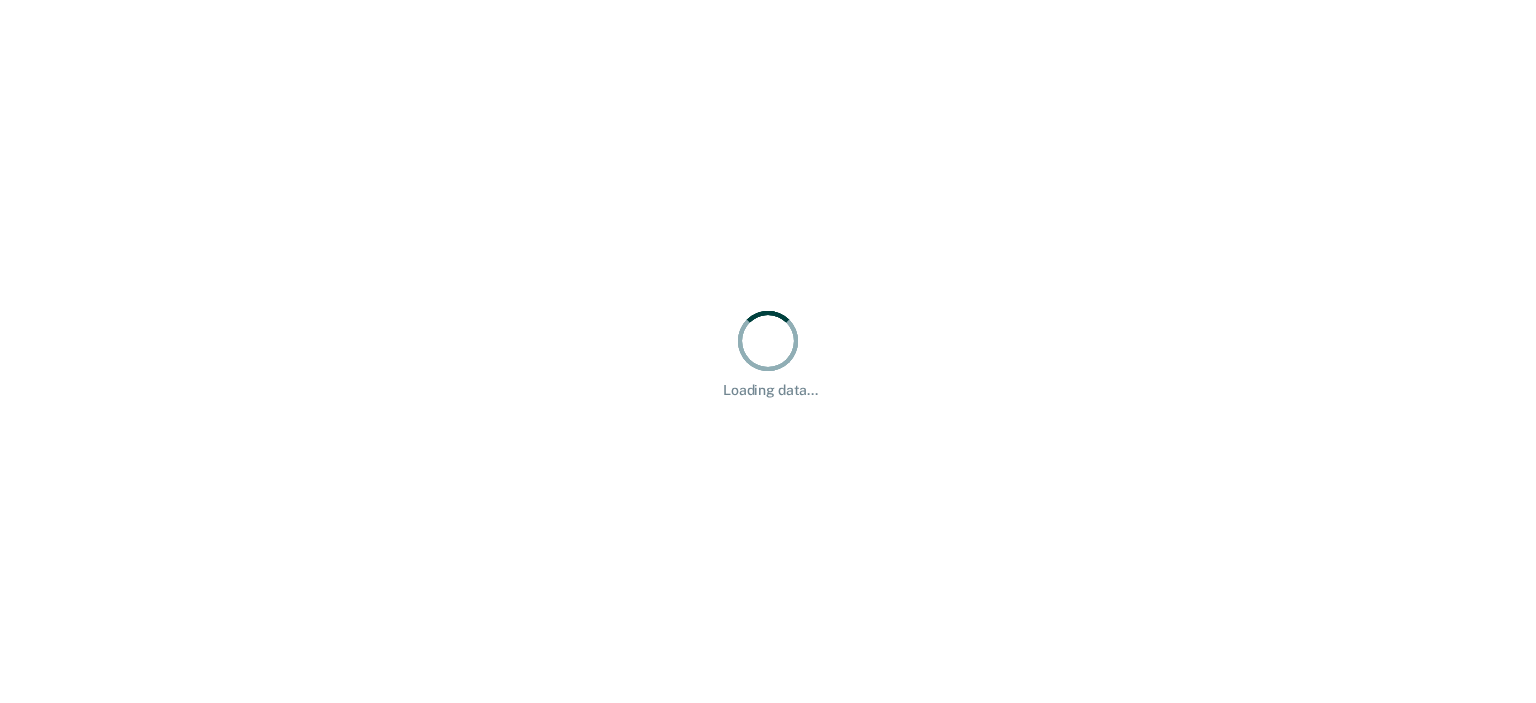 scroll, scrollTop: 0, scrollLeft: 0, axis: both 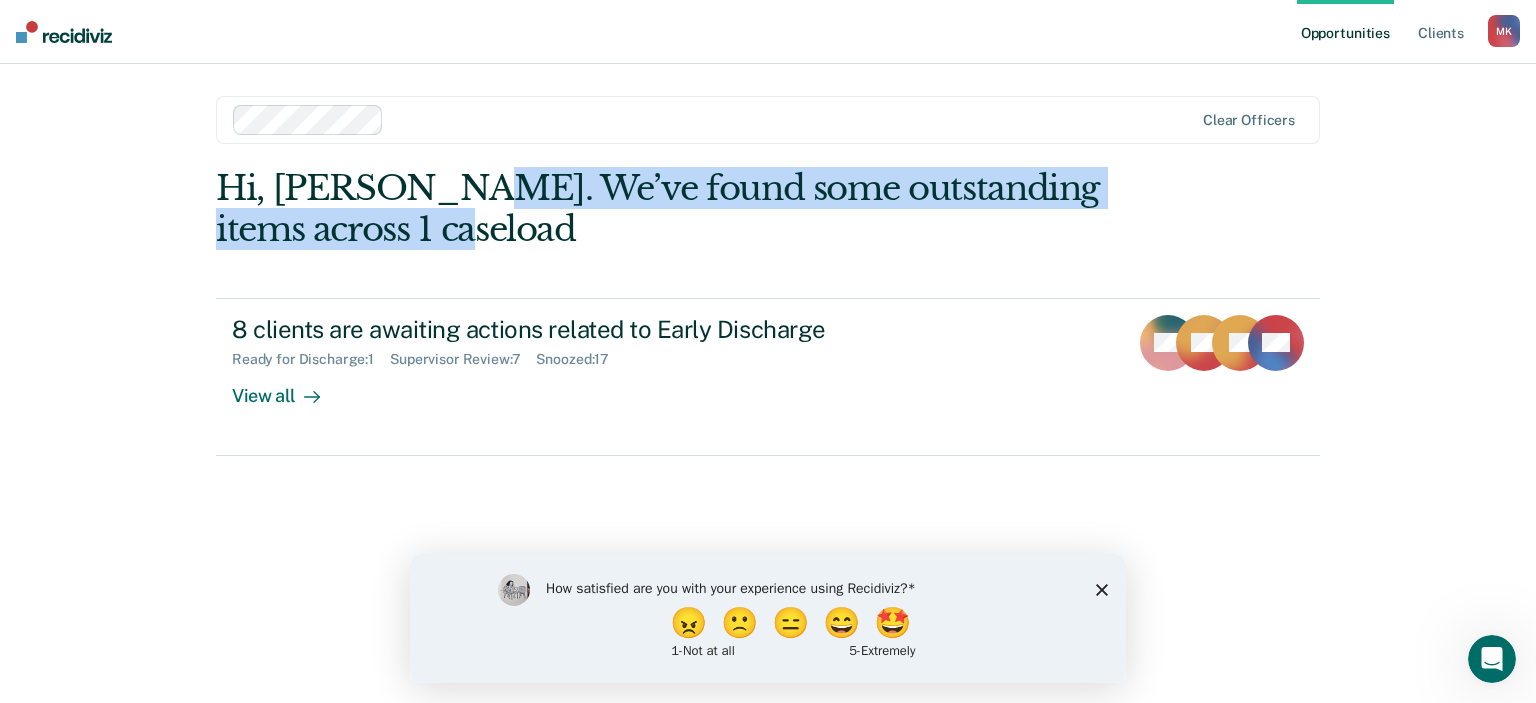drag, startPoint x: 618, startPoint y: 207, endPoint x: 488, endPoint y: 239, distance: 133.88054 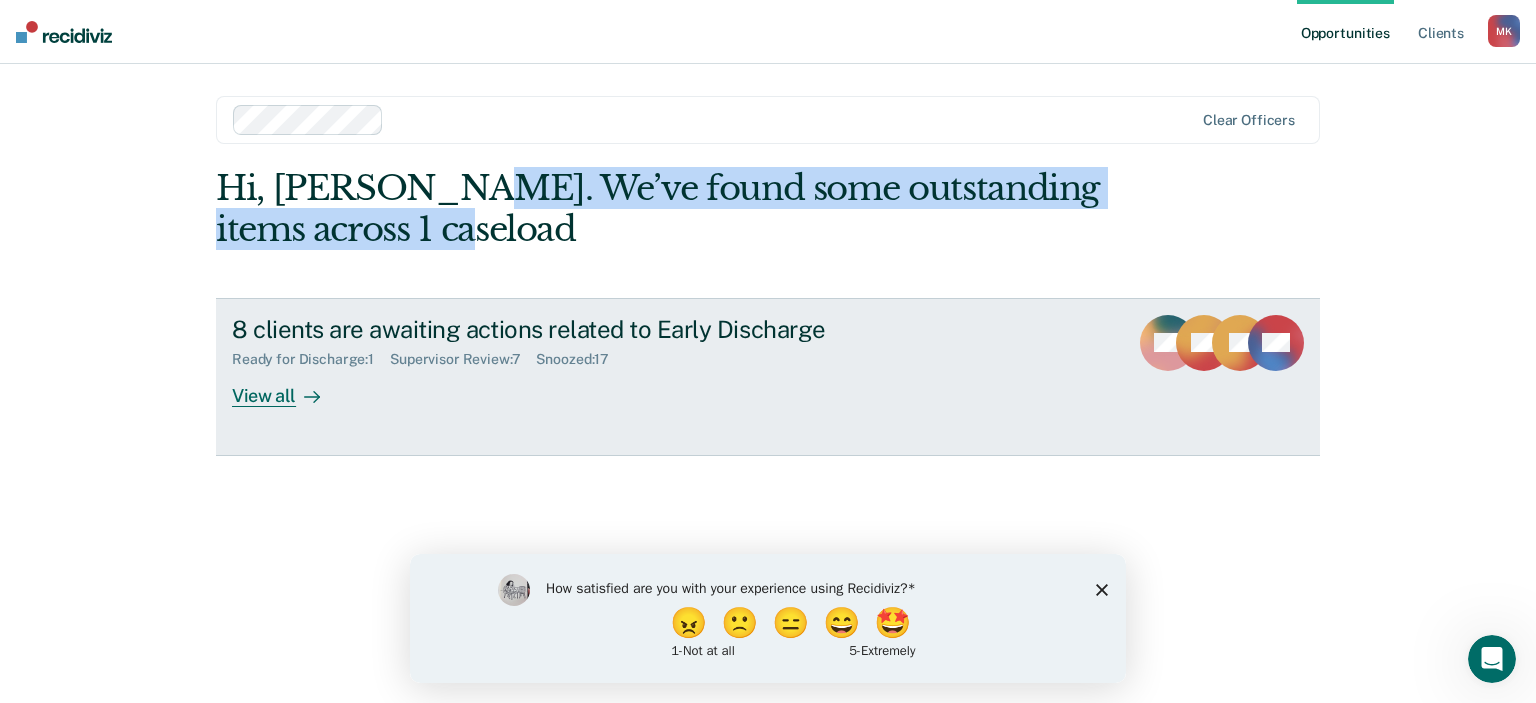 click on "View all" at bounding box center [288, 387] 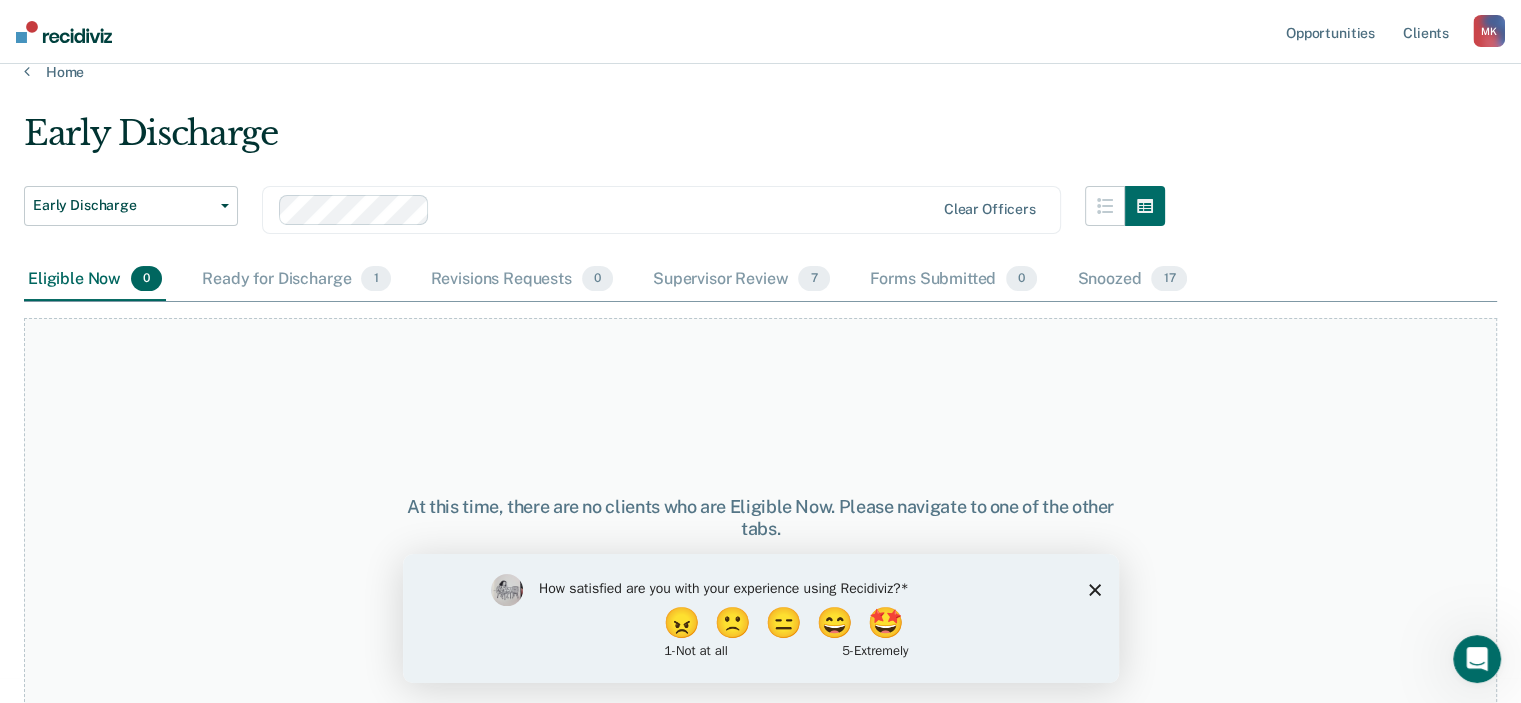 scroll, scrollTop: 37, scrollLeft: 0, axis: vertical 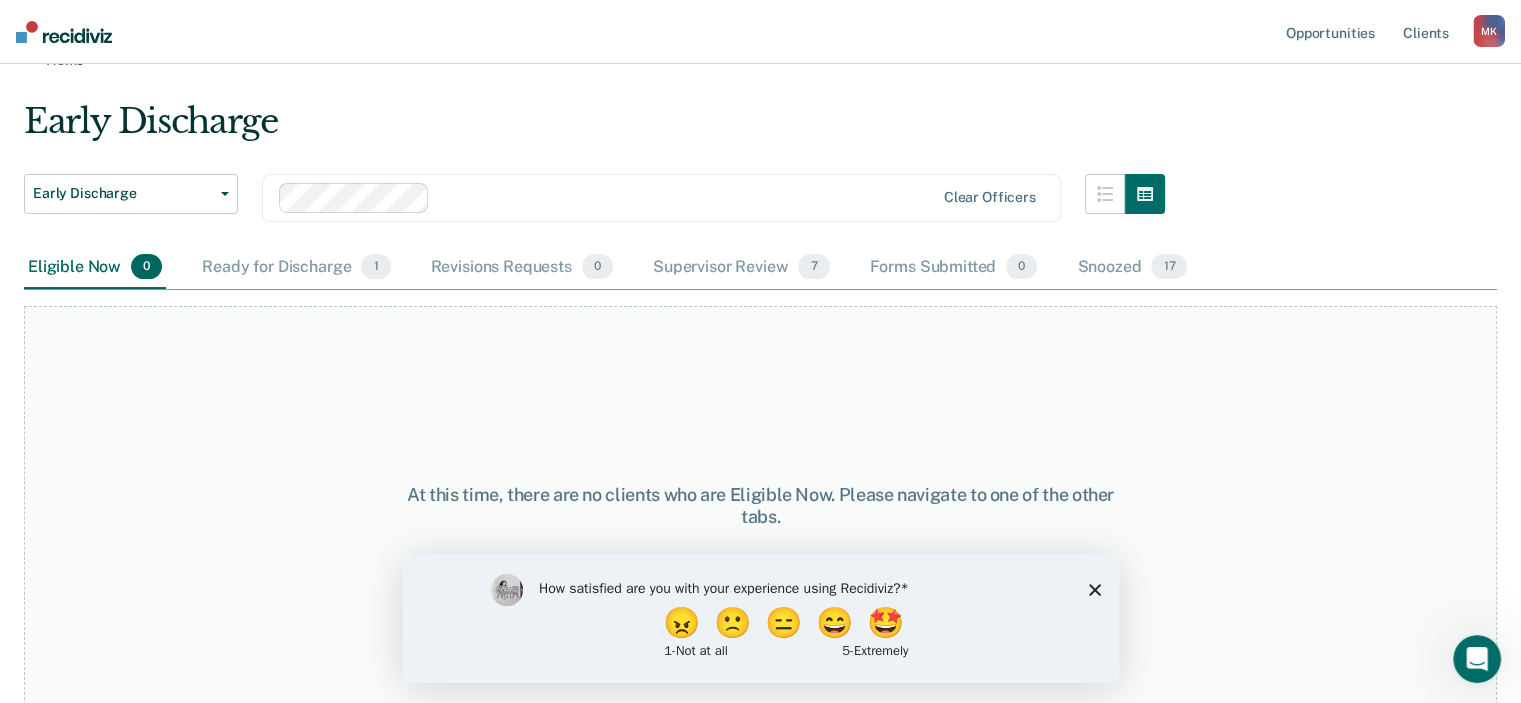 click on "How satisfied are you with your experience using Recidiviz? 😠 🙁 😑 😄 🤩 1  -  Not at all 5  -  Extremely" at bounding box center [760, 617] 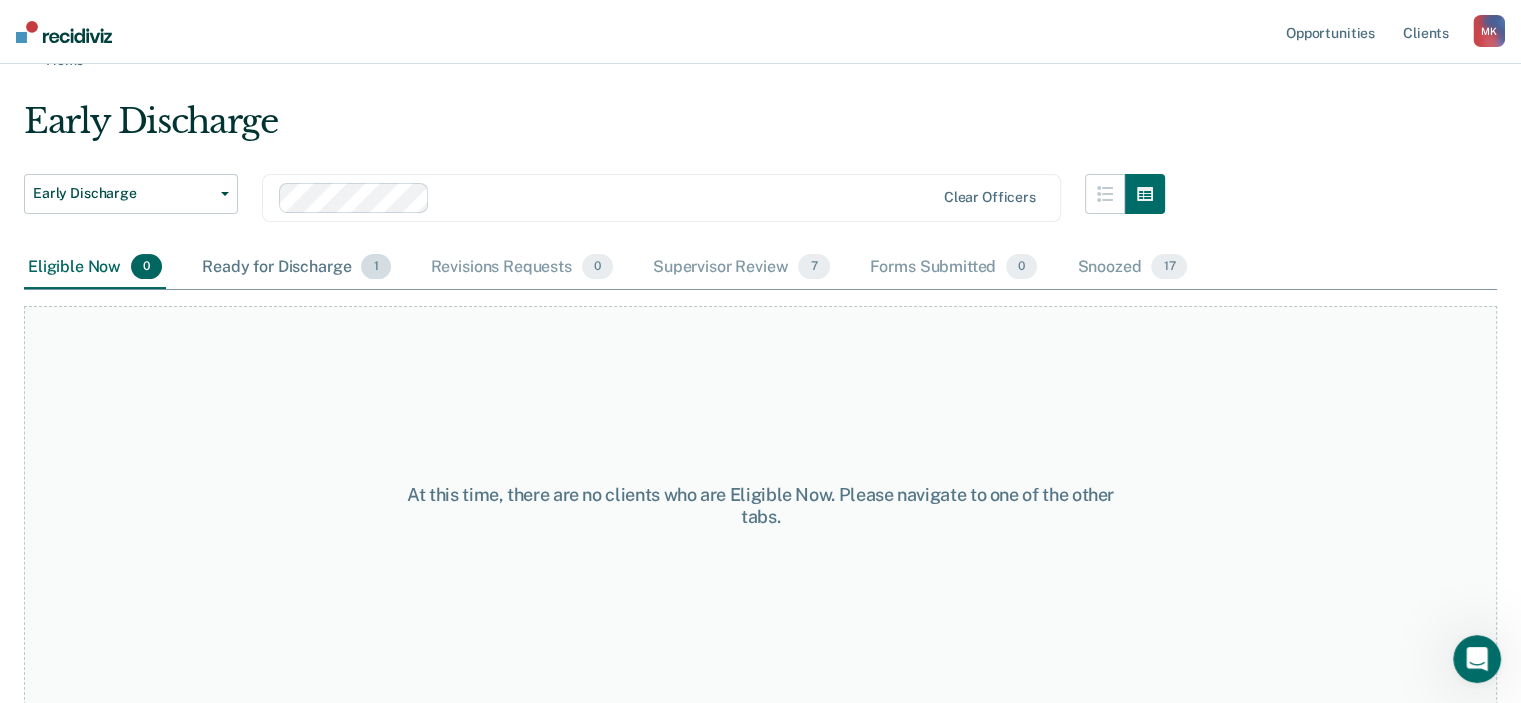 click on "Ready for Discharge 1" at bounding box center (296, 268) 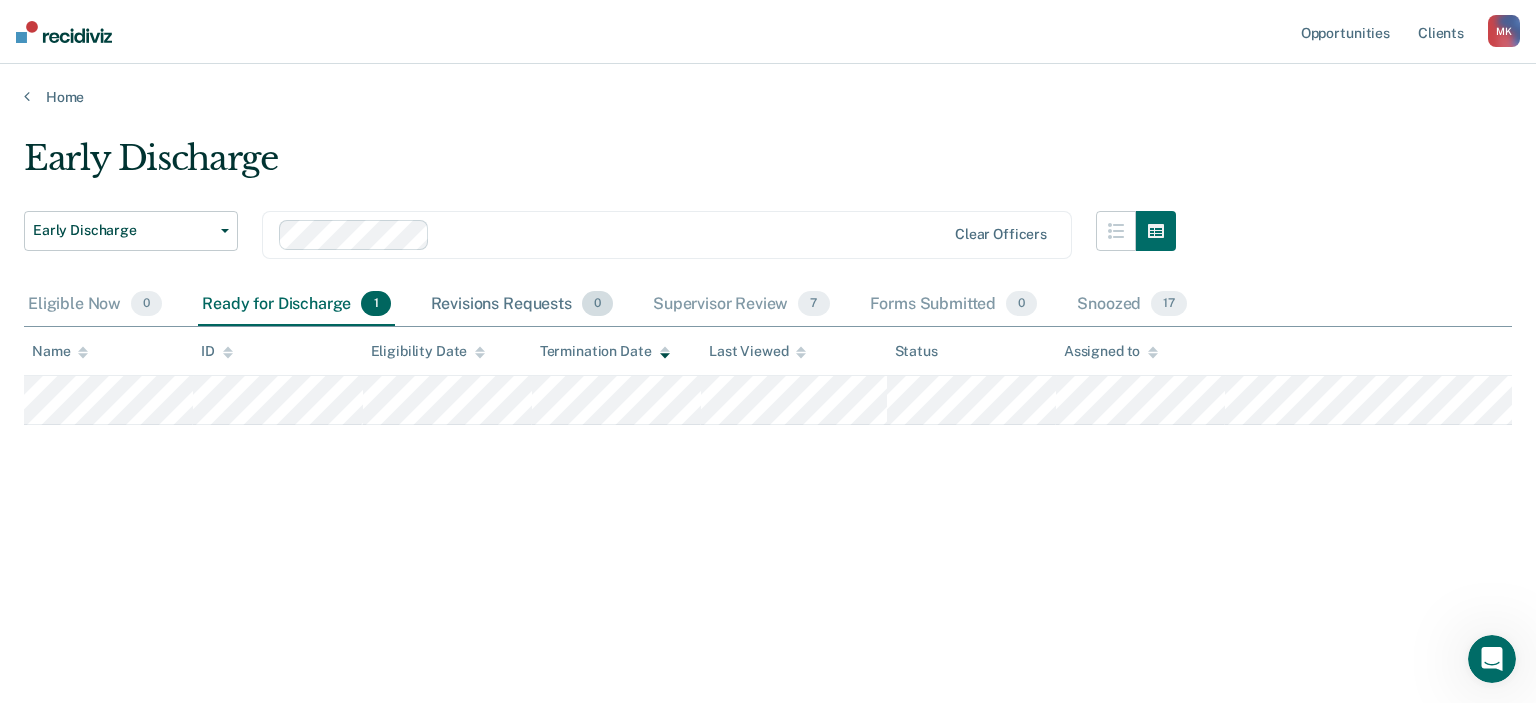 click on "Revisions Requests 0" at bounding box center (522, 305) 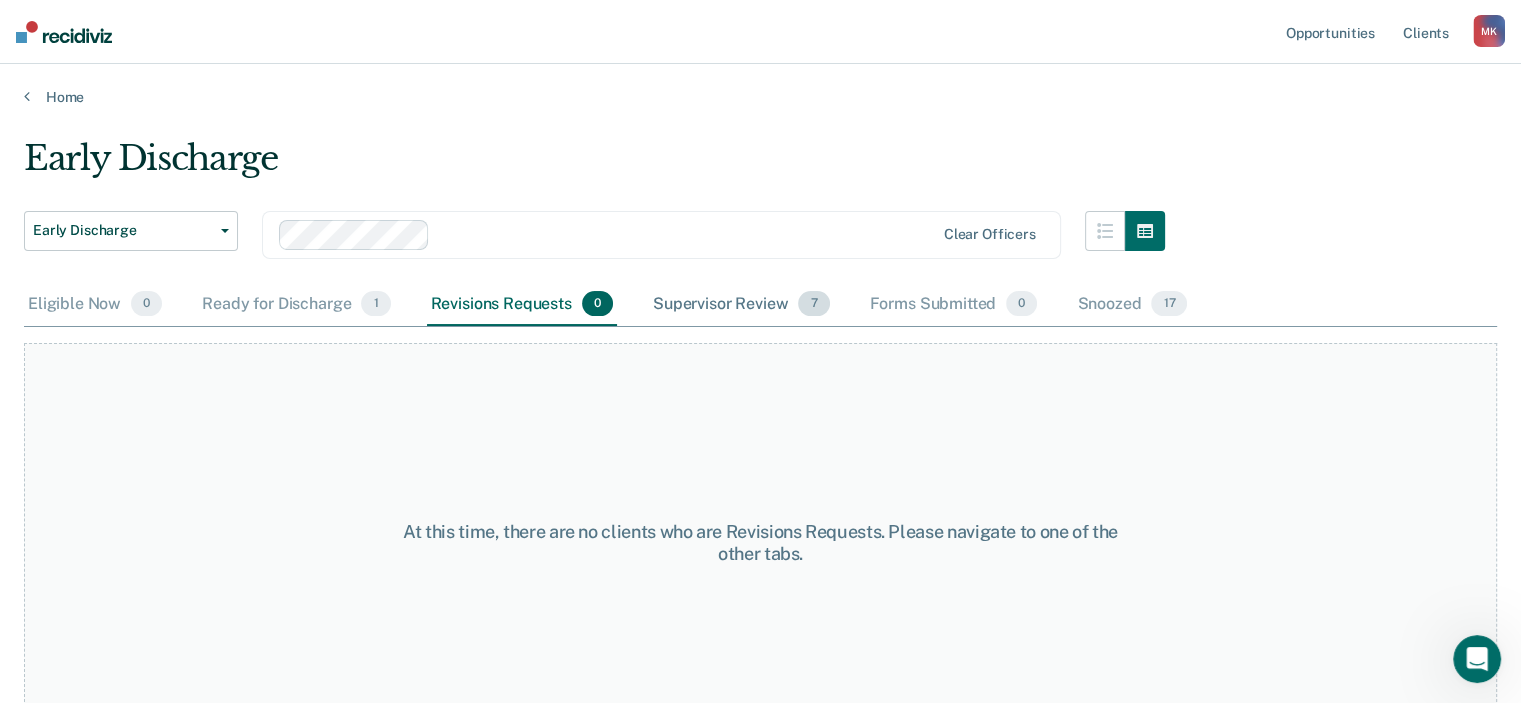 click on "Supervisor Review 7" at bounding box center (741, 305) 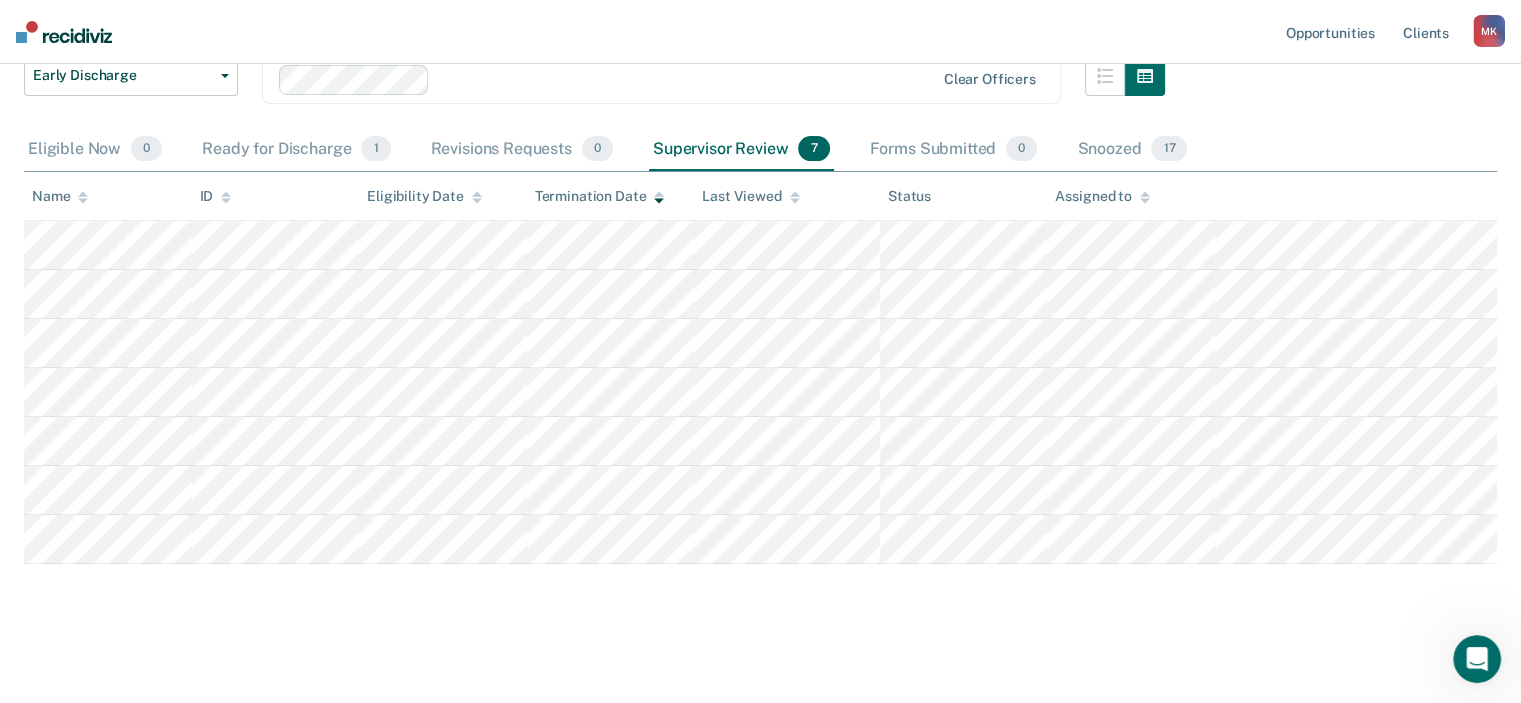 scroll, scrollTop: 158, scrollLeft: 0, axis: vertical 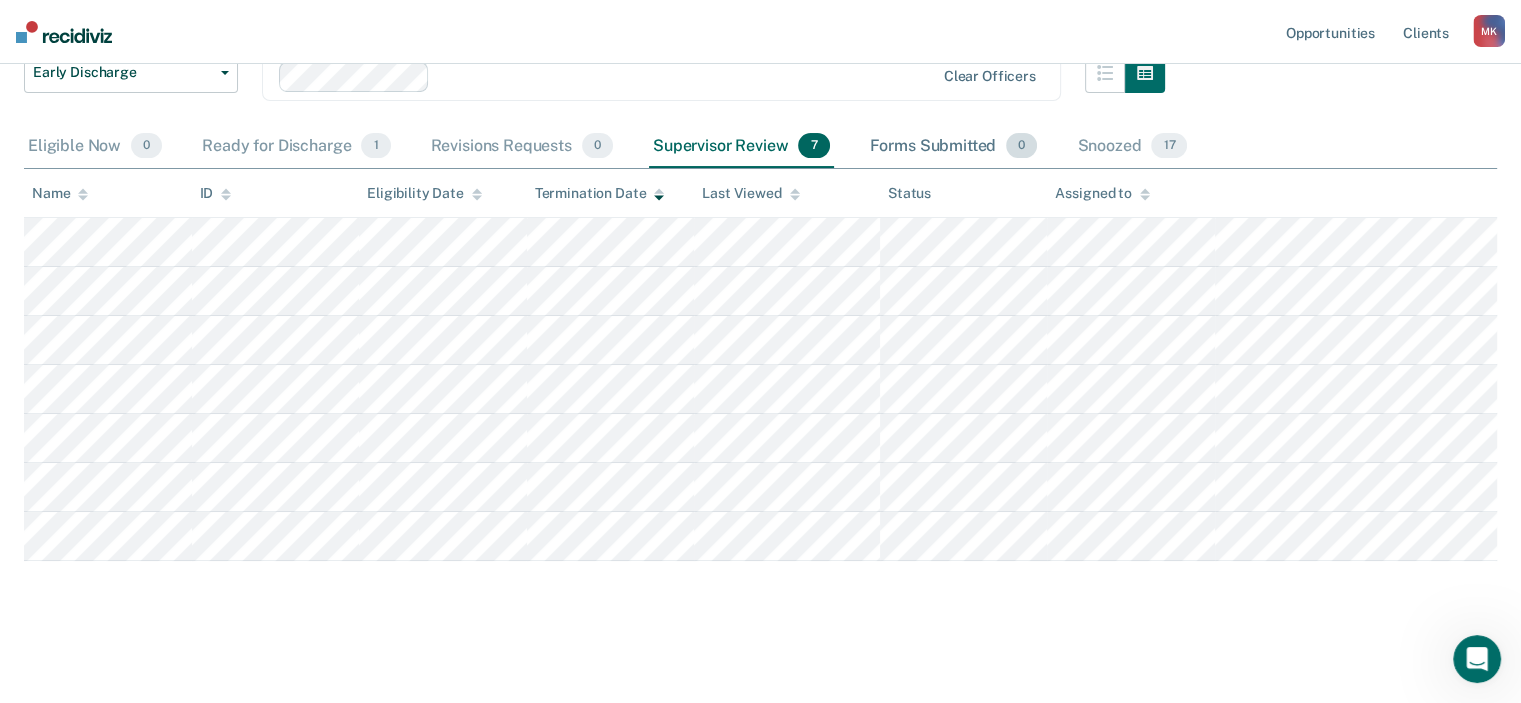 click on "Forms Submitted 0" at bounding box center (954, 147) 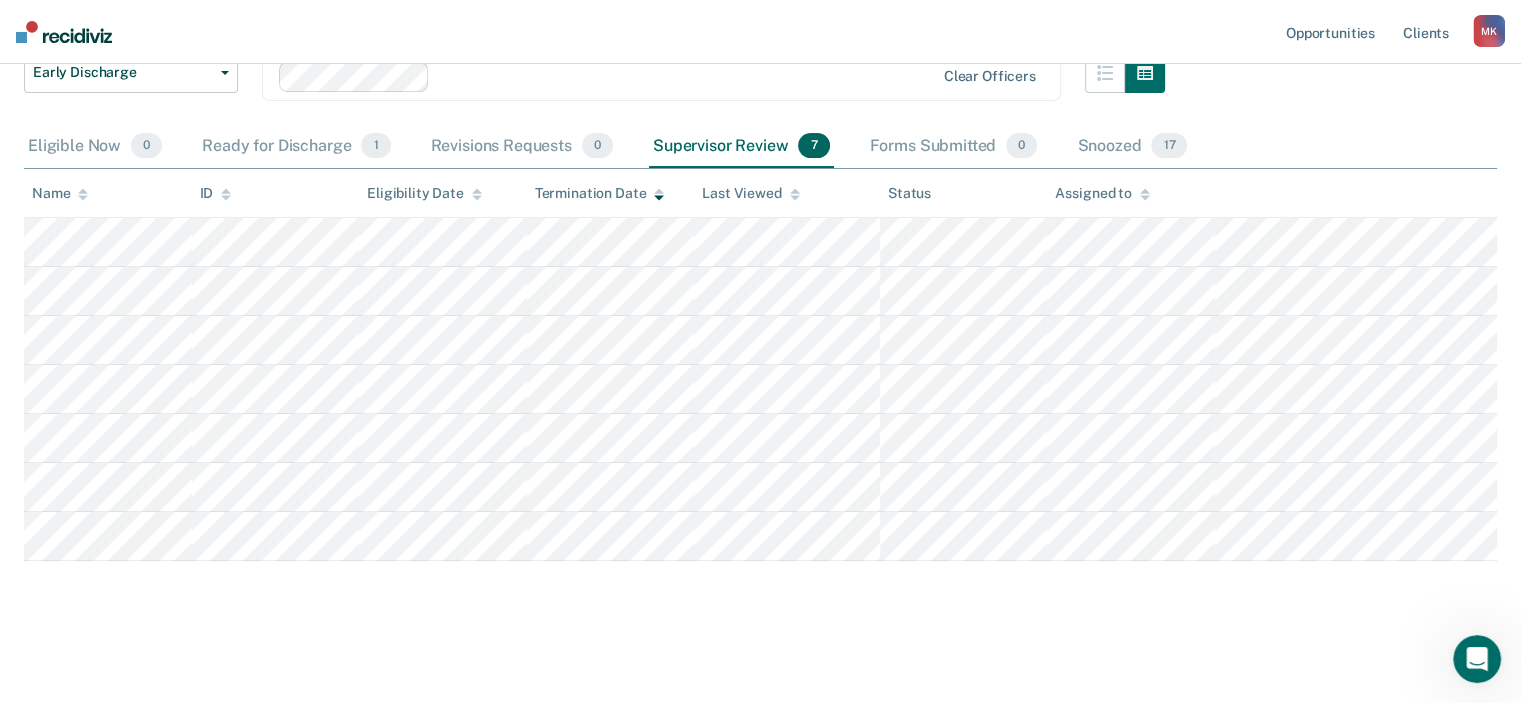 scroll, scrollTop: 37, scrollLeft: 0, axis: vertical 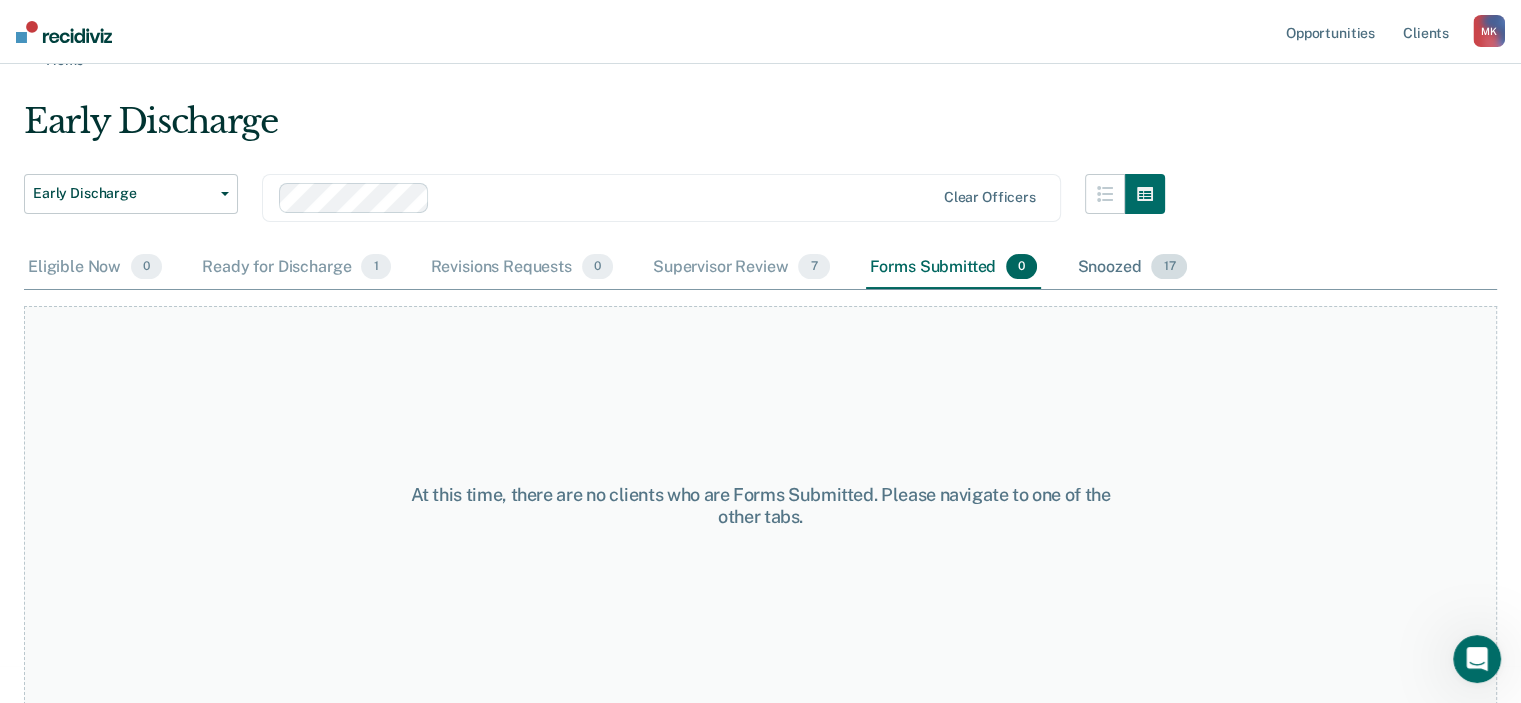 click on "Snoozed 17" at bounding box center [1132, 268] 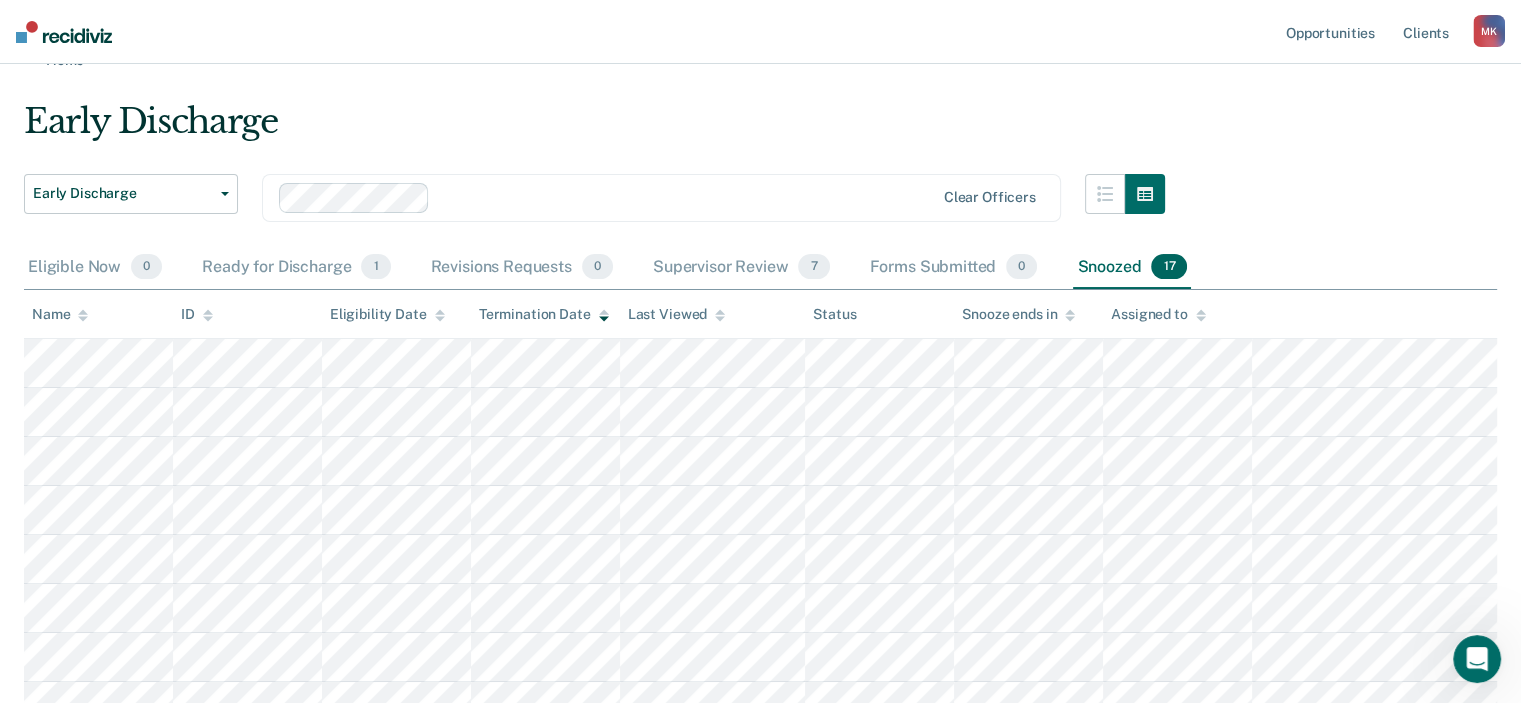 click on "Snoozed 17" at bounding box center [1132, 268] 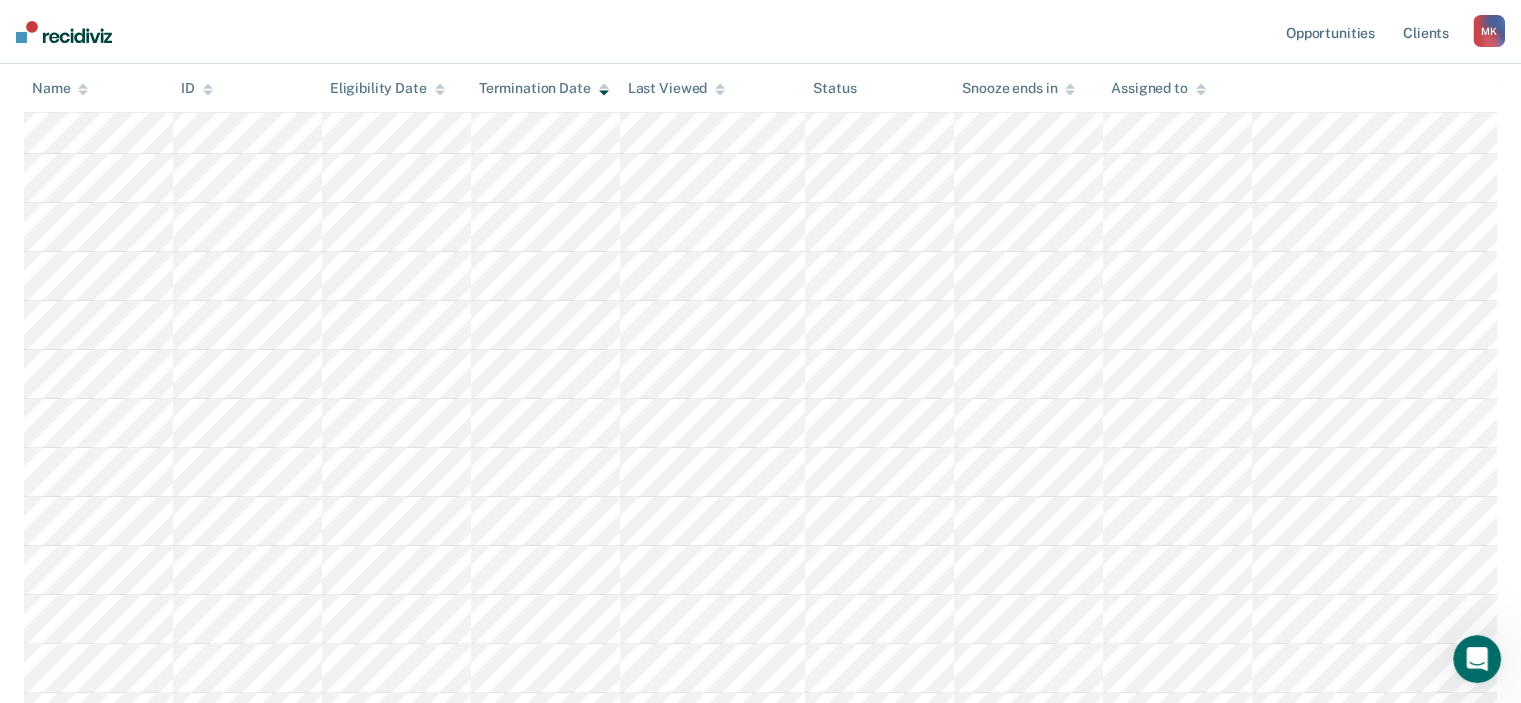 scroll, scrollTop: 0, scrollLeft: 0, axis: both 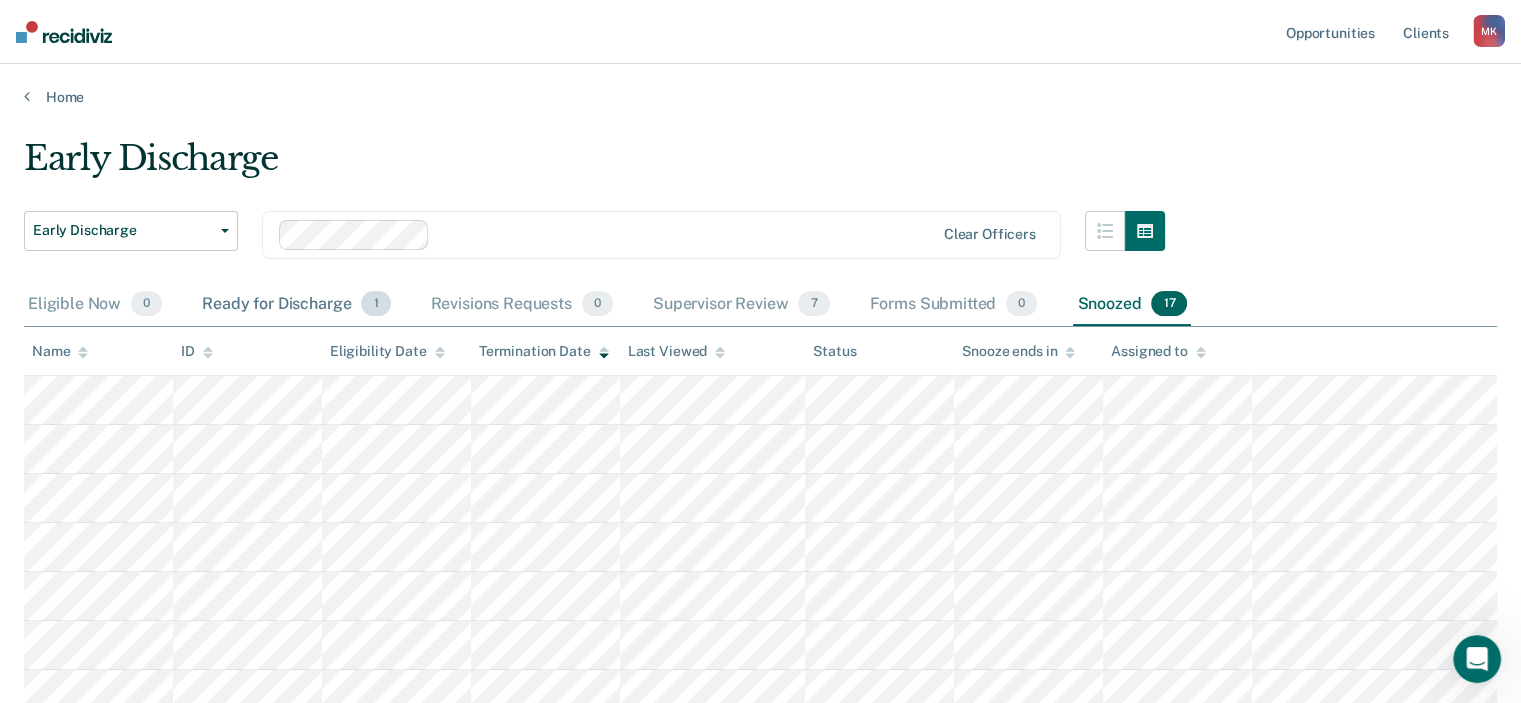 click on "Ready for Discharge 1" at bounding box center (296, 305) 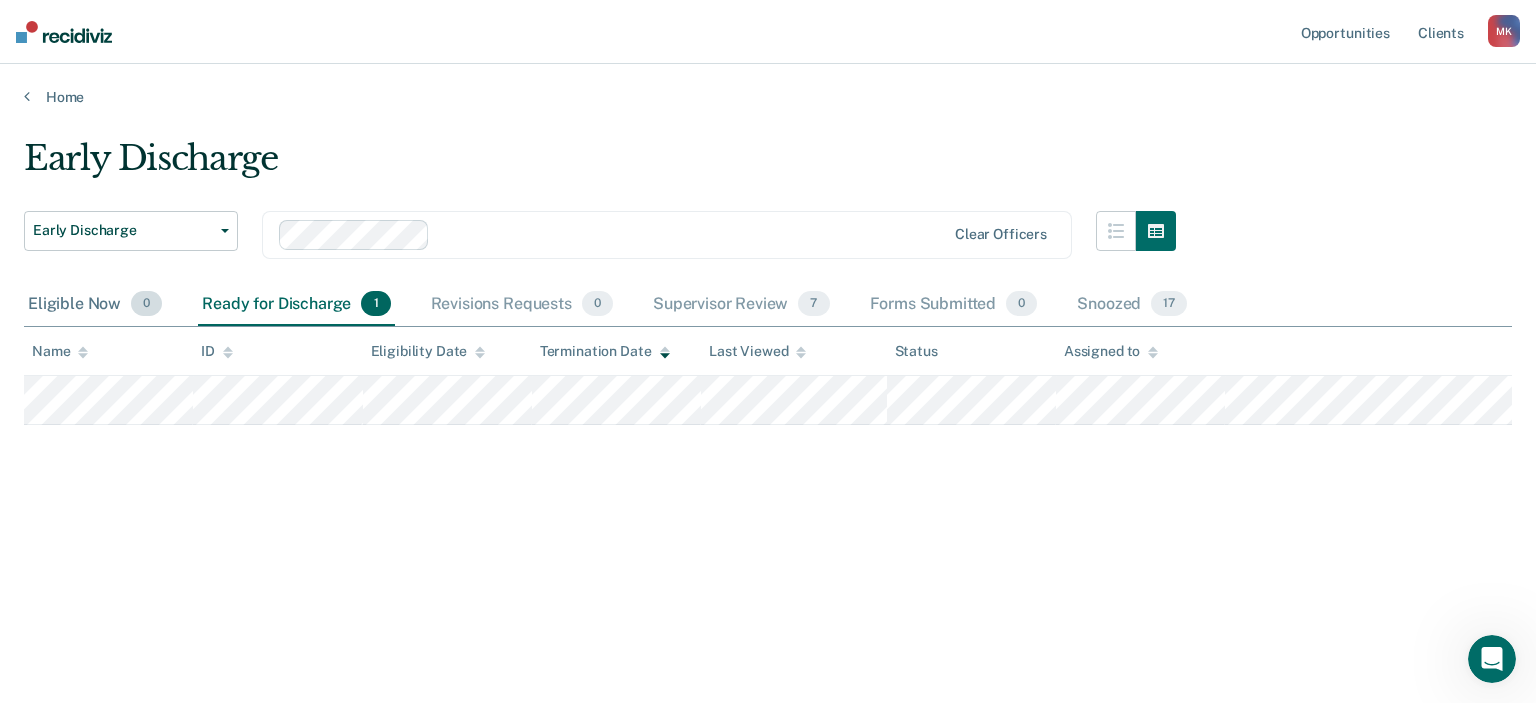 click on "Eligible Now 0" at bounding box center [95, 305] 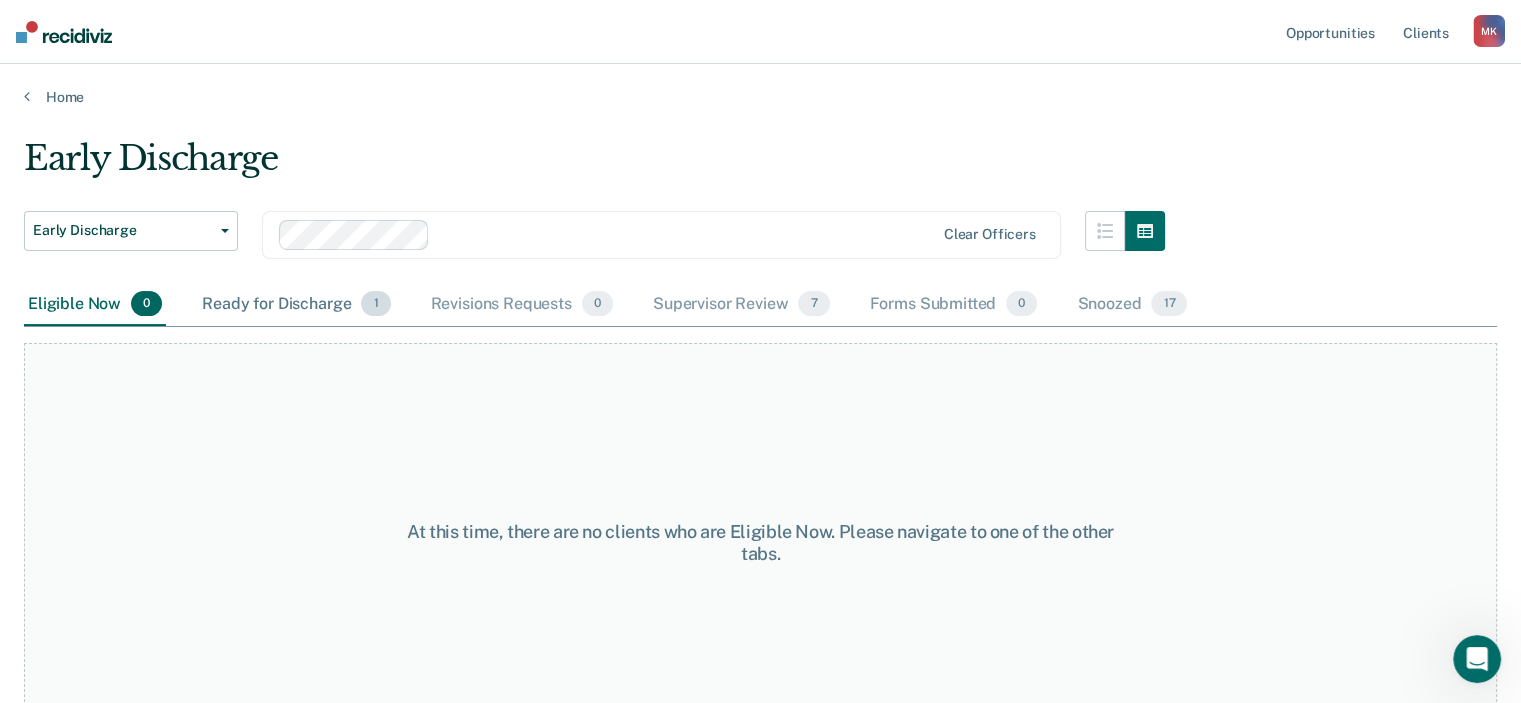 click on "Ready for Discharge 1" at bounding box center [296, 305] 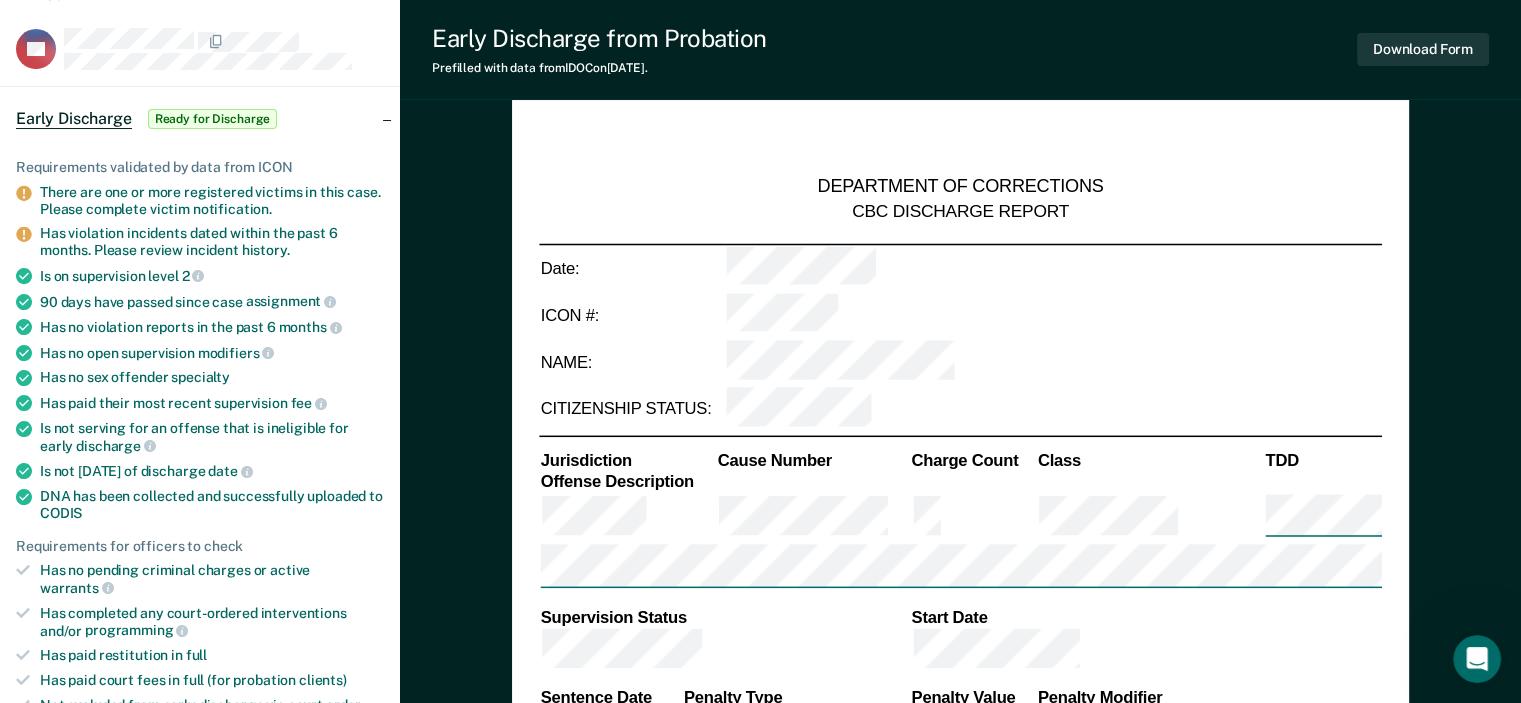 scroll, scrollTop: 100, scrollLeft: 0, axis: vertical 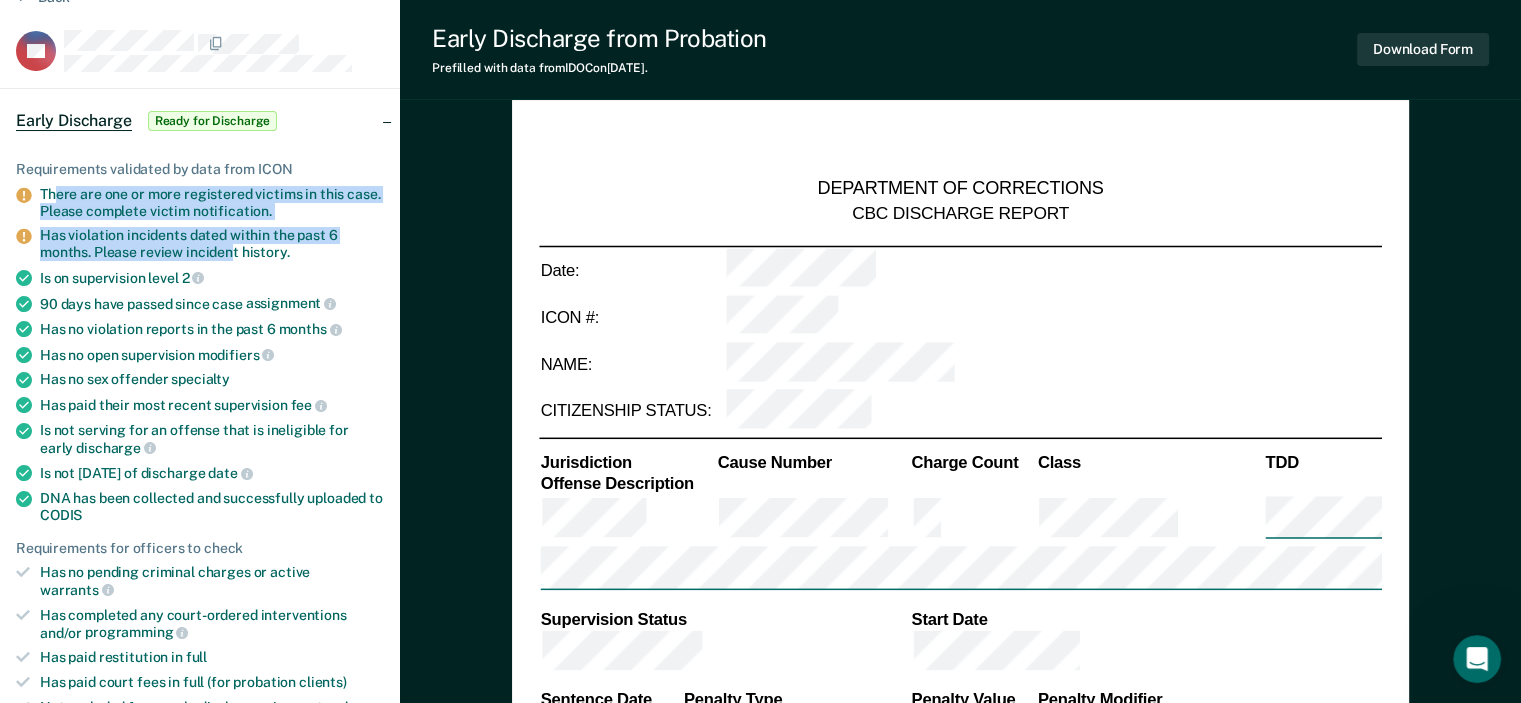 drag, startPoint x: 96, startPoint y: 195, endPoint x: 232, endPoint y: 249, distance: 146.3284 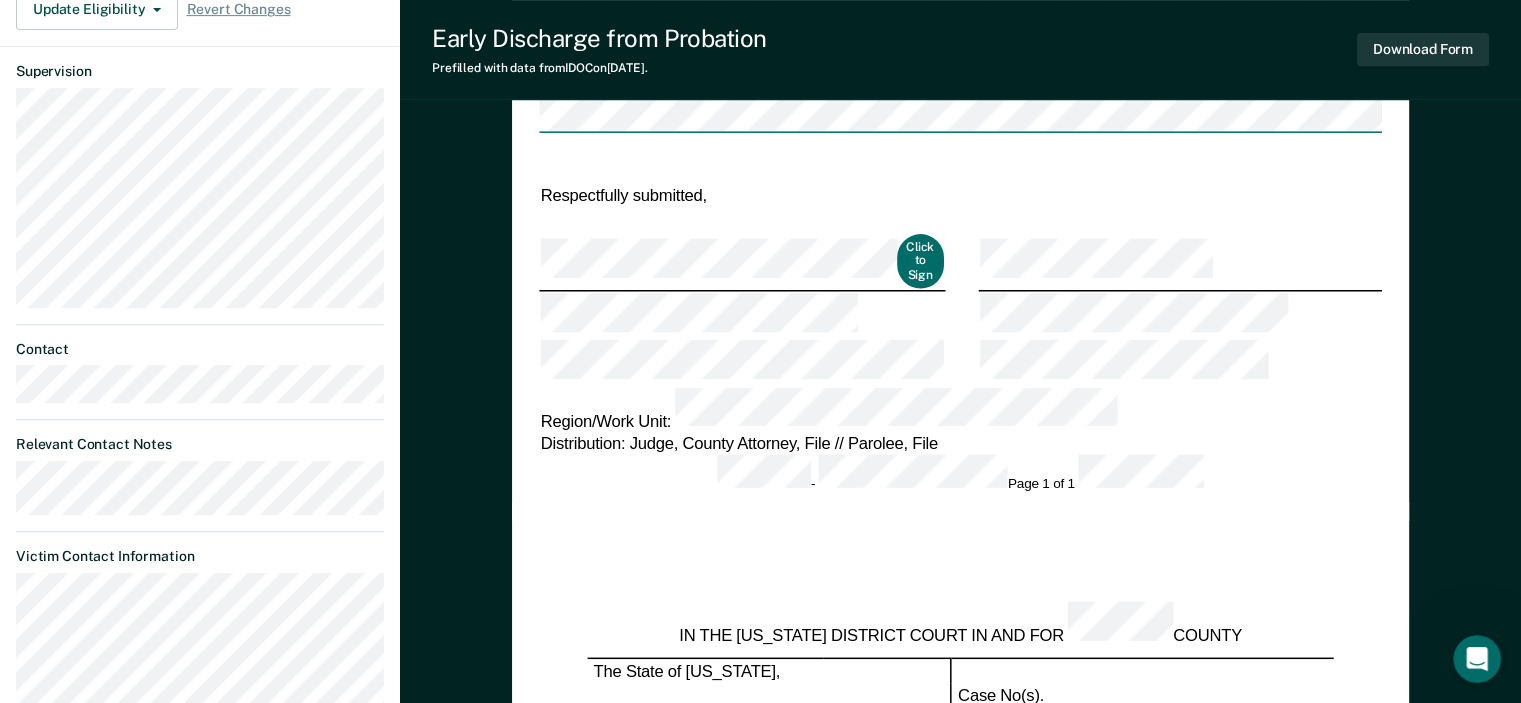 scroll, scrollTop: 600, scrollLeft: 0, axis: vertical 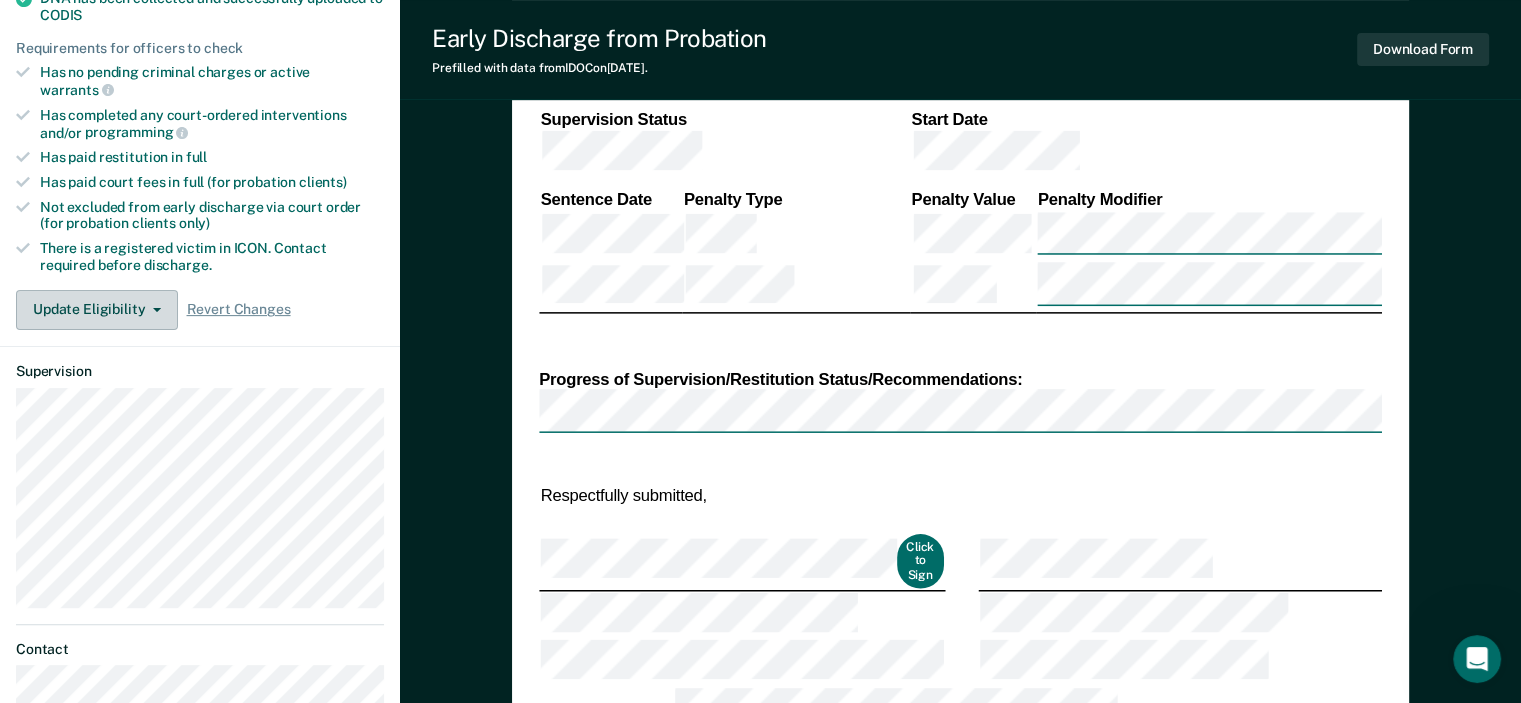 click on "Update Eligibility" at bounding box center (97, 310) 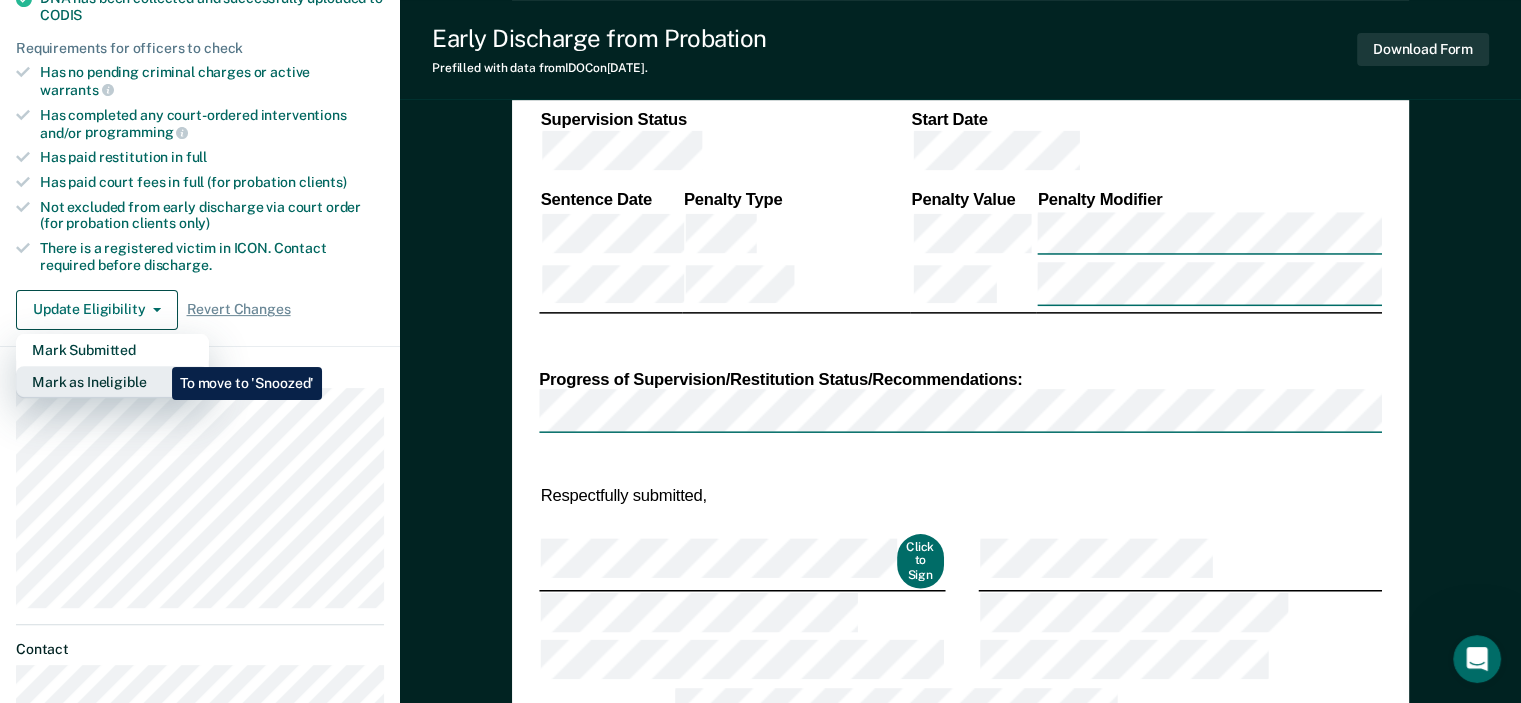 click on "Mark as Ineligible" at bounding box center [112, 382] 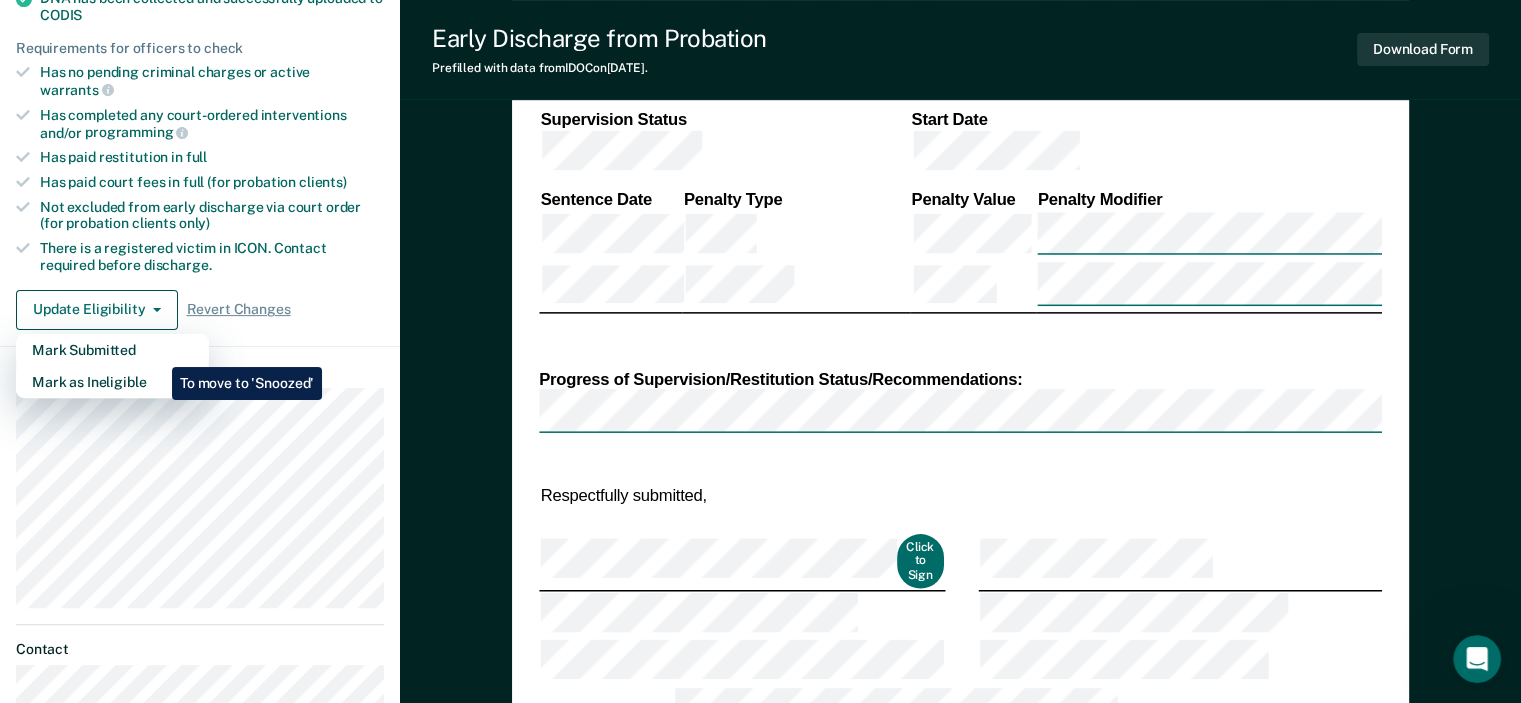 type on "x" 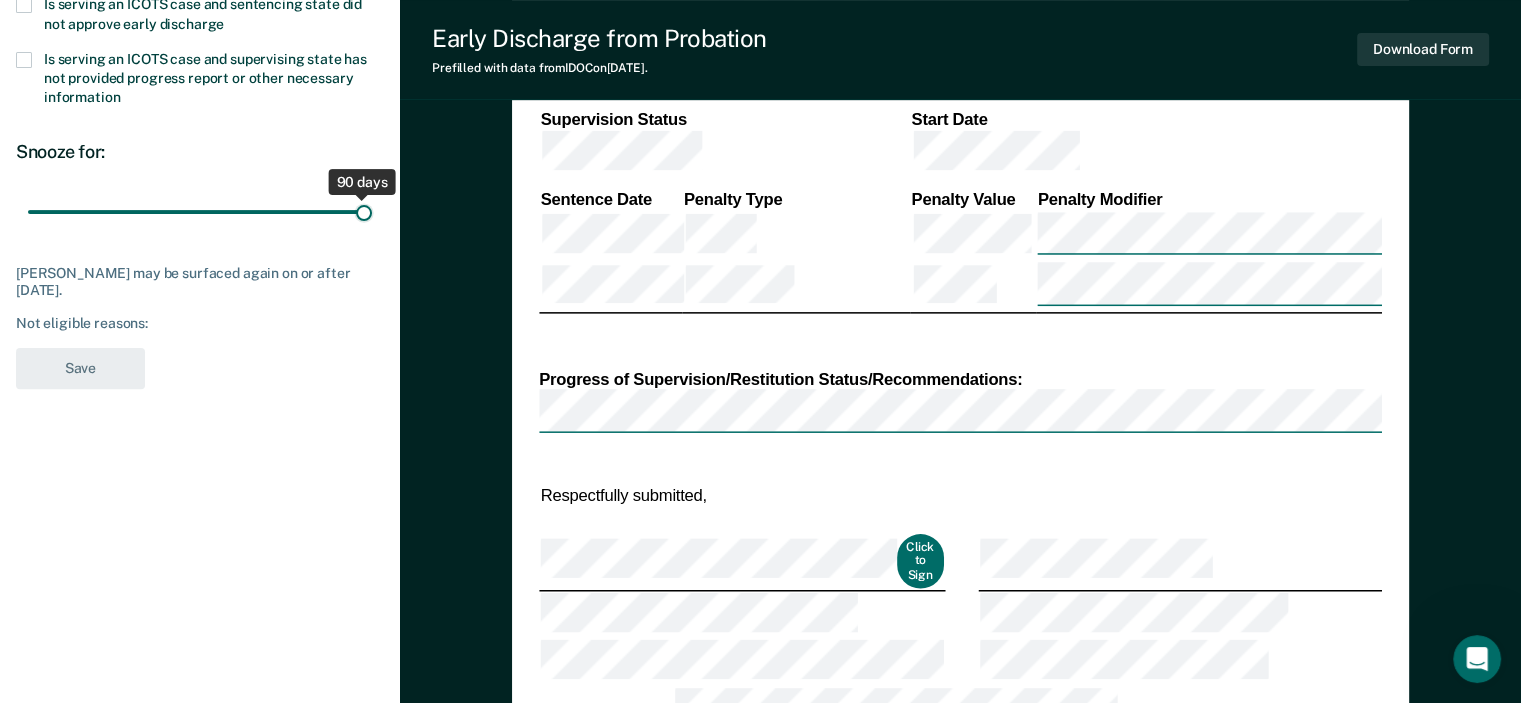 drag, startPoint x: 145, startPoint y: 215, endPoint x: 390, endPoint y: 208, distance: 245.09998 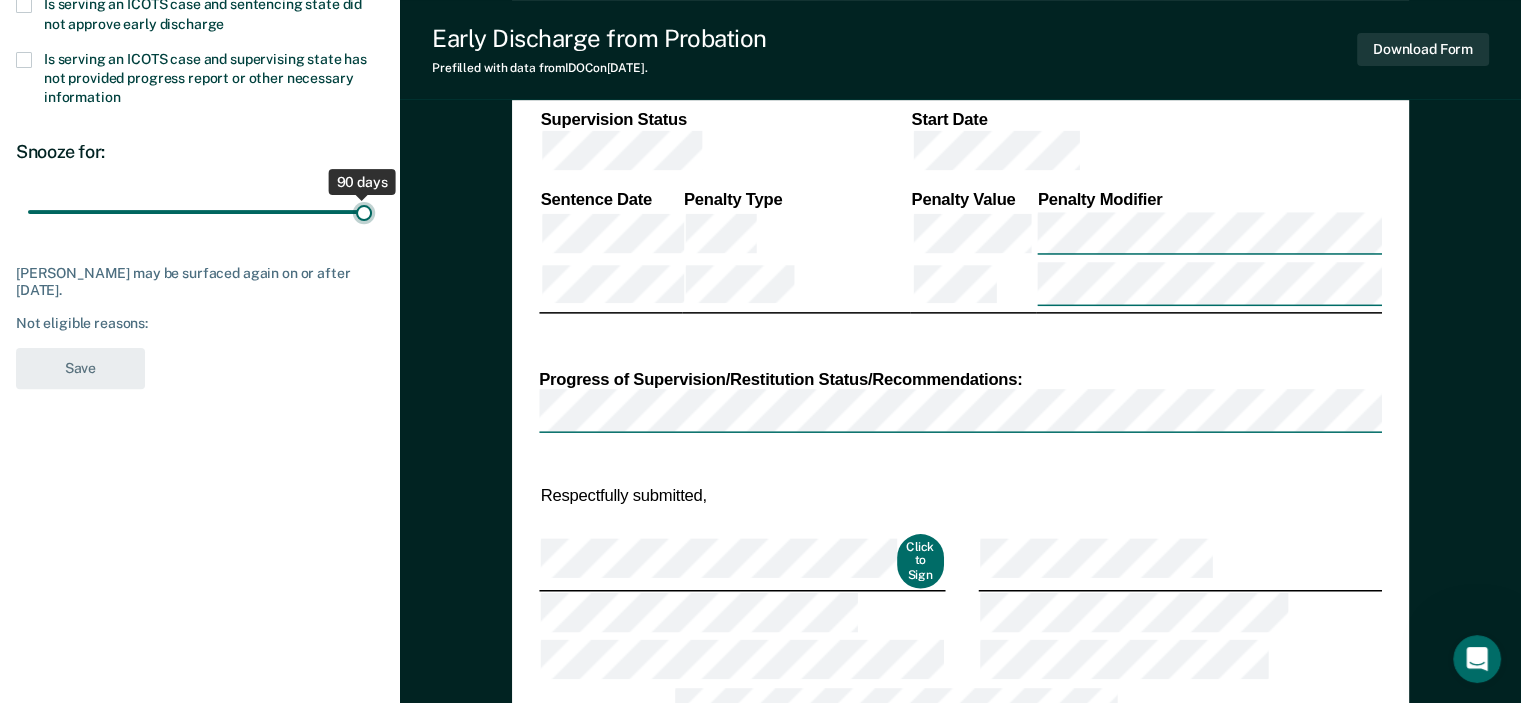type on "90" 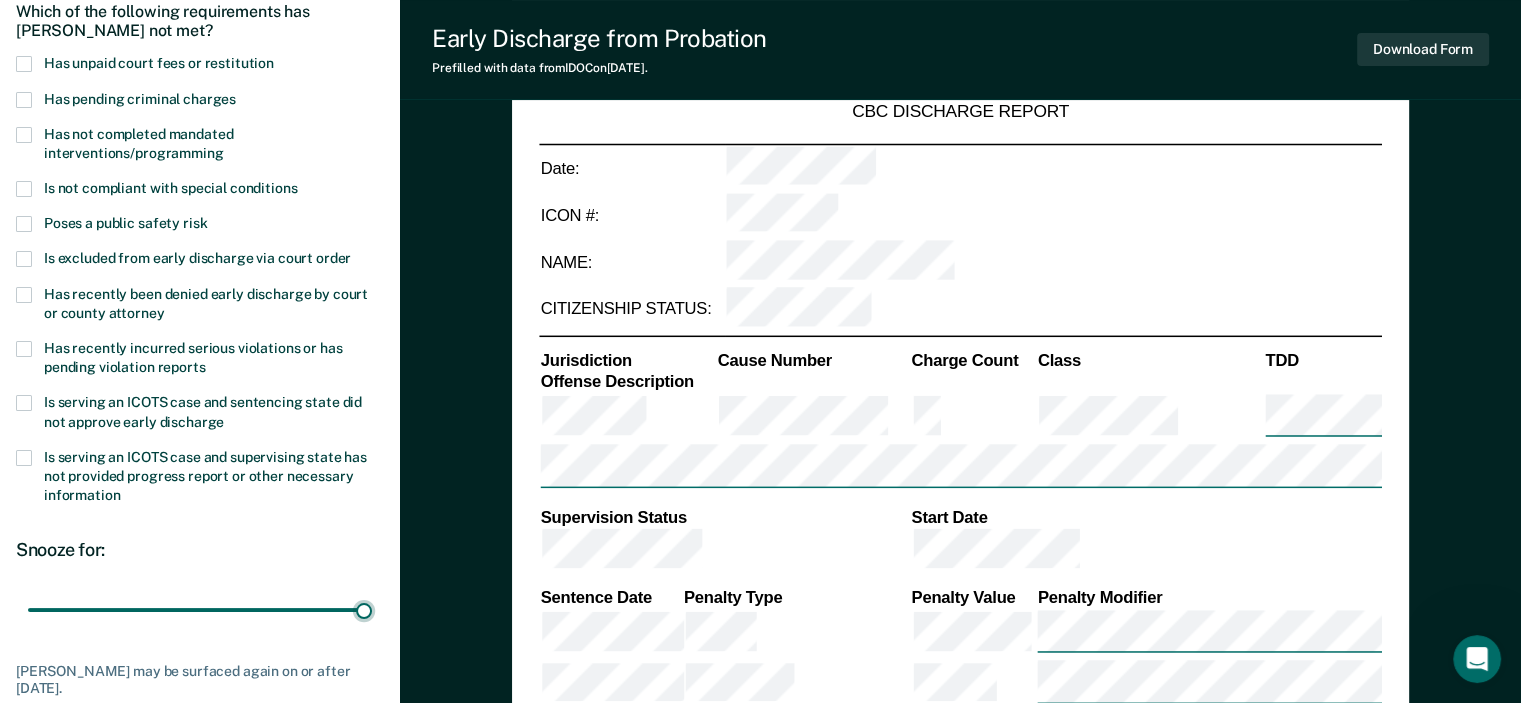 scroll, scrollTop: 200, scrollLeft: 0, axis: vertical 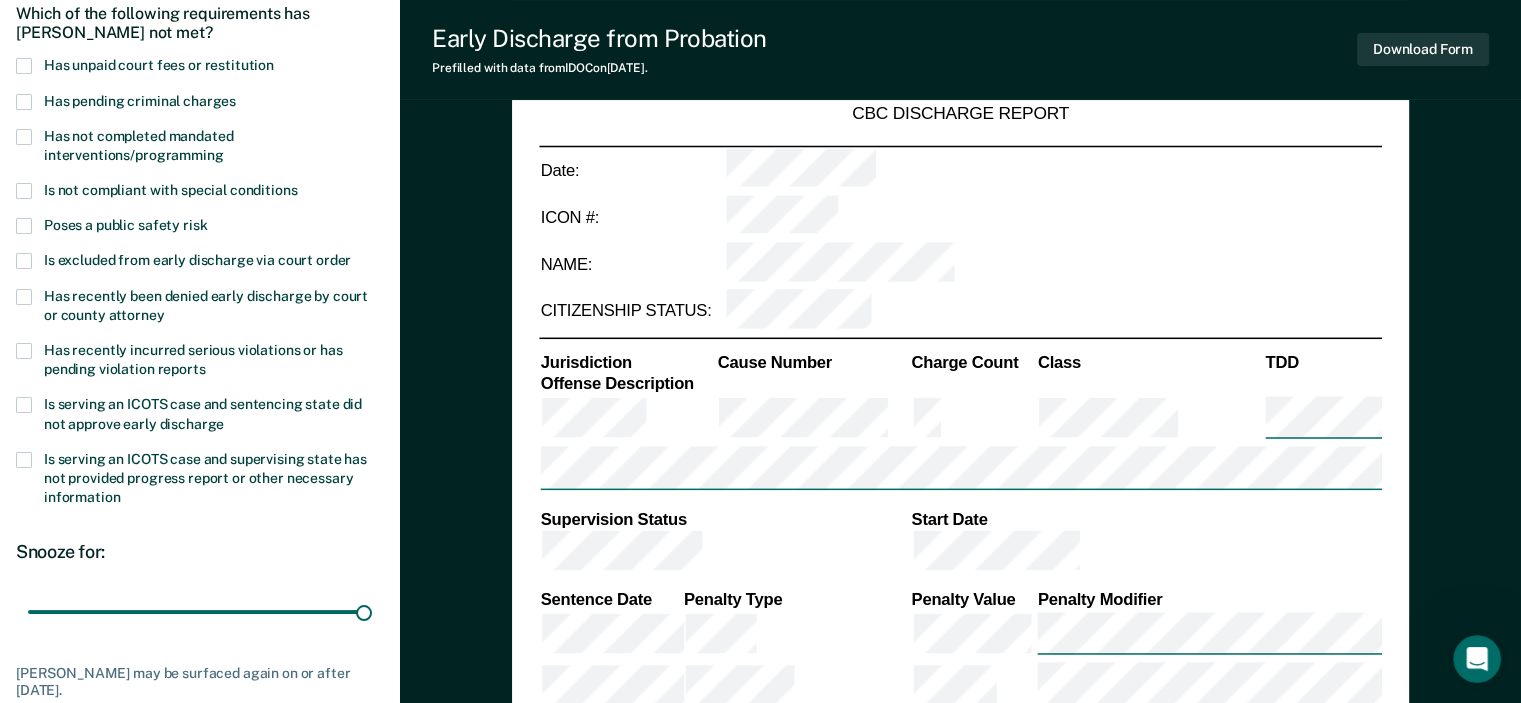 click at bounding box center (24, 261) 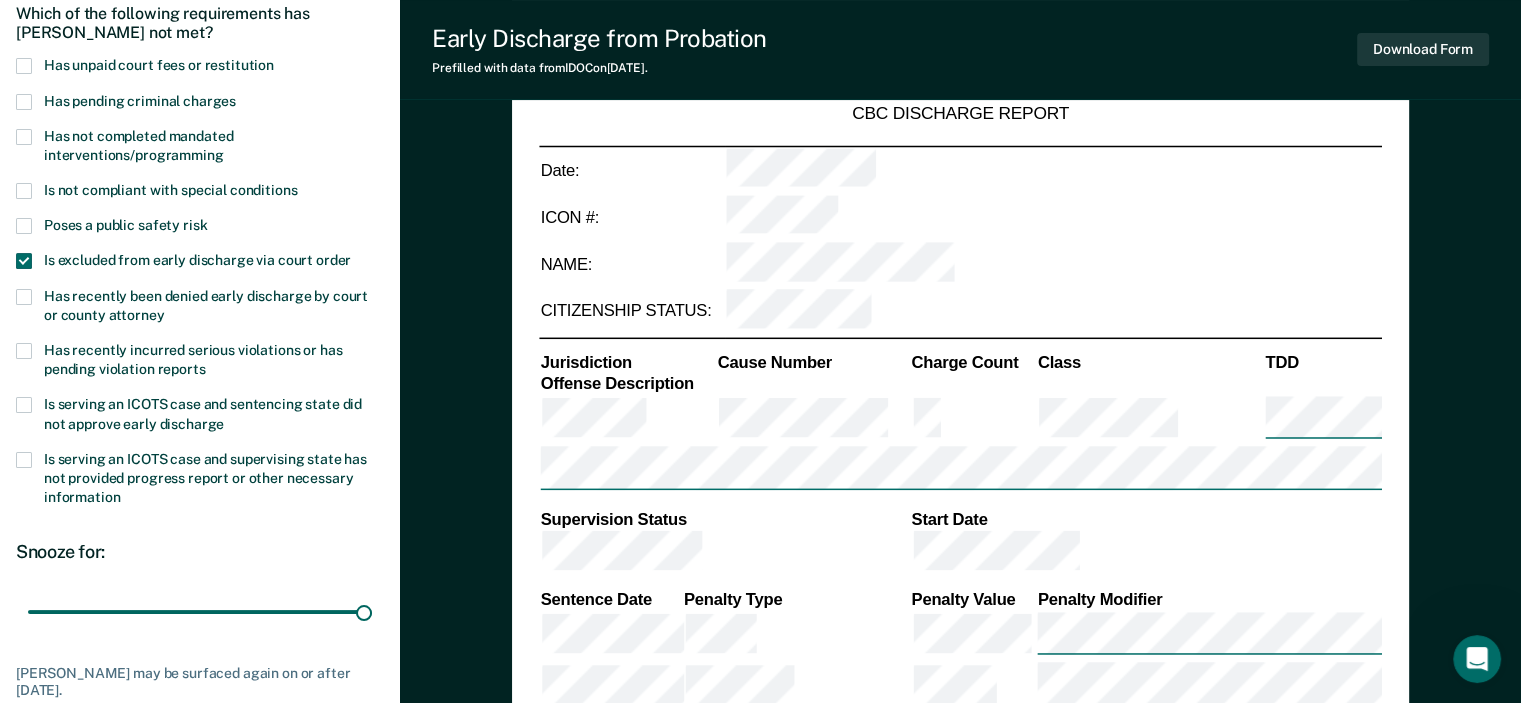 click on "Is excluded from early discharge via court order" at bounding box center (200, 262) 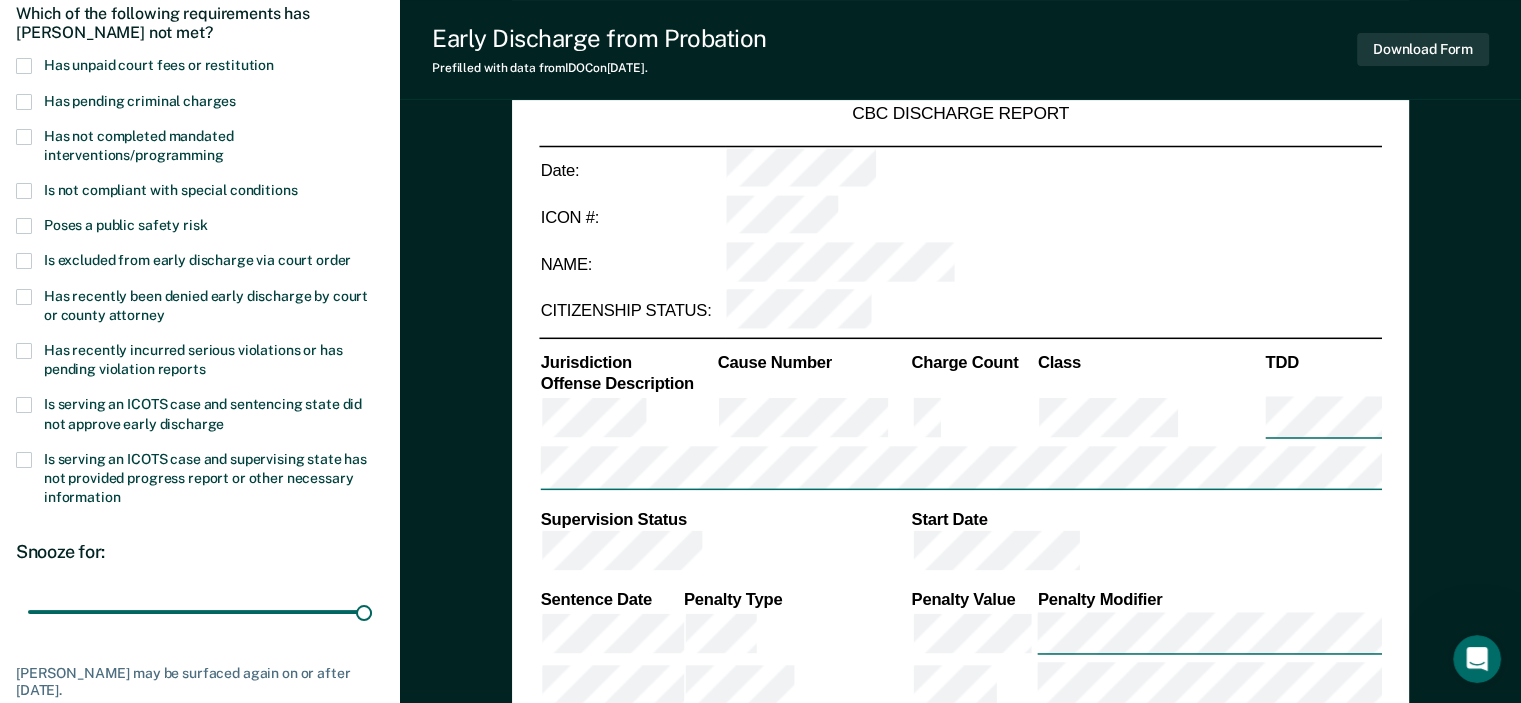 click on "Is excluded from early discharge via court order" at bounding box center [200, 262] 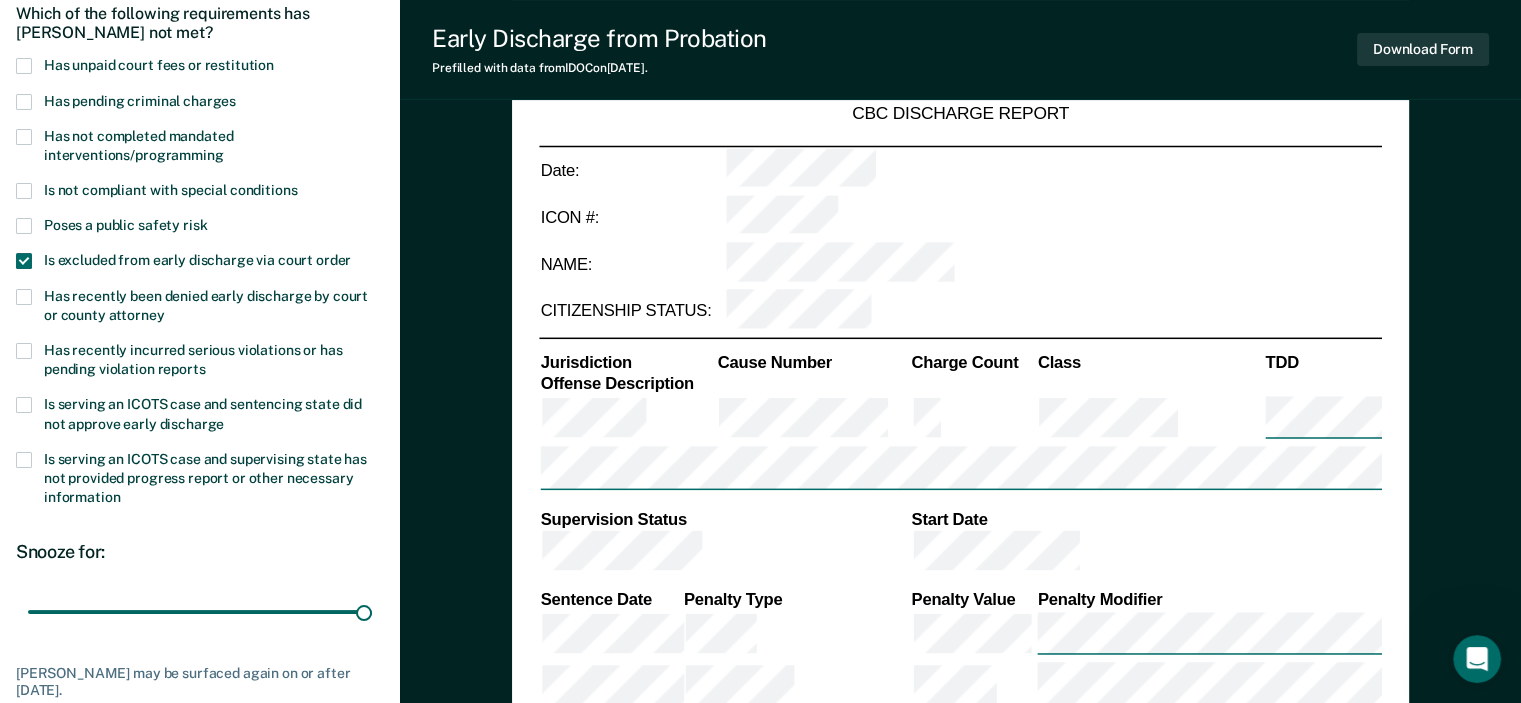 click at bounding box center [24, 261] 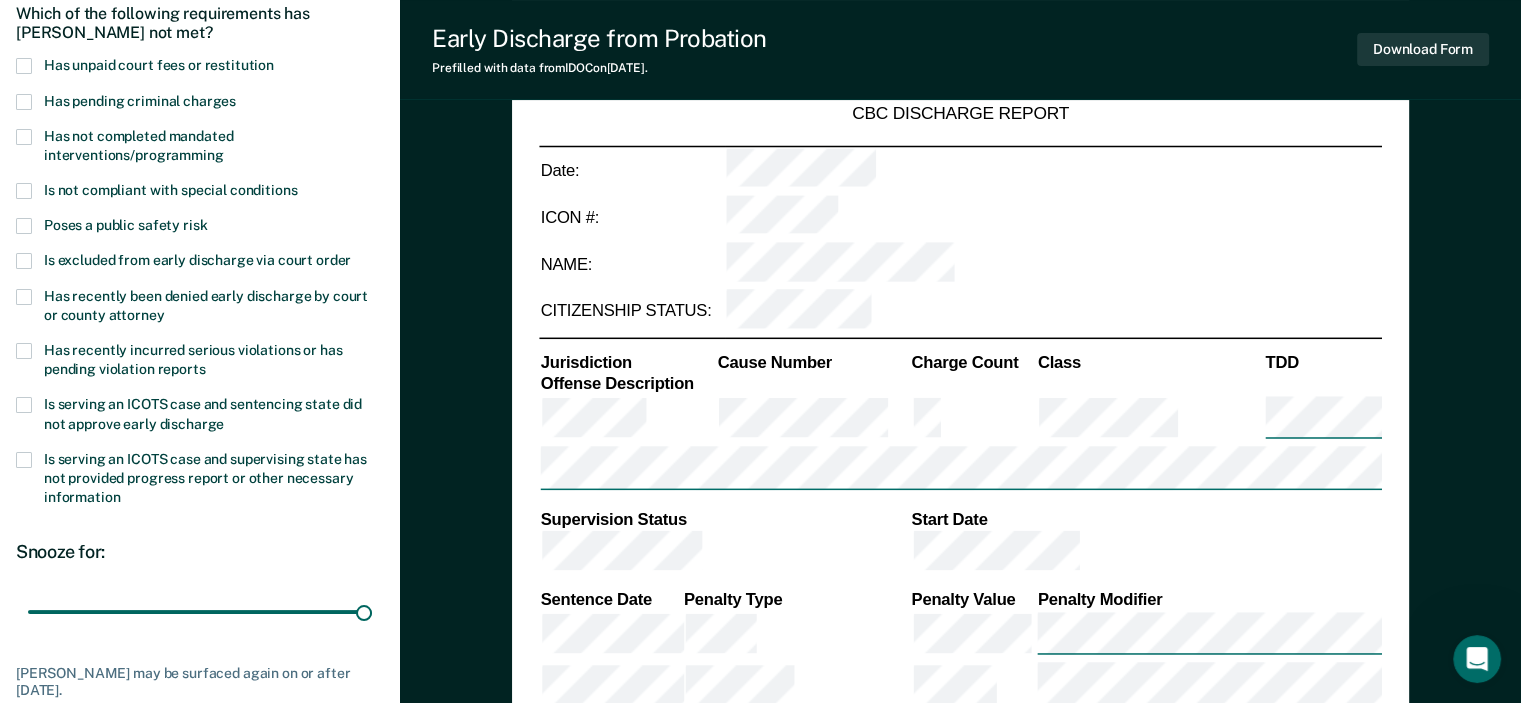 click on "Has recently been denied early discharge by court or county attorney" at bounding box center [200, 308] 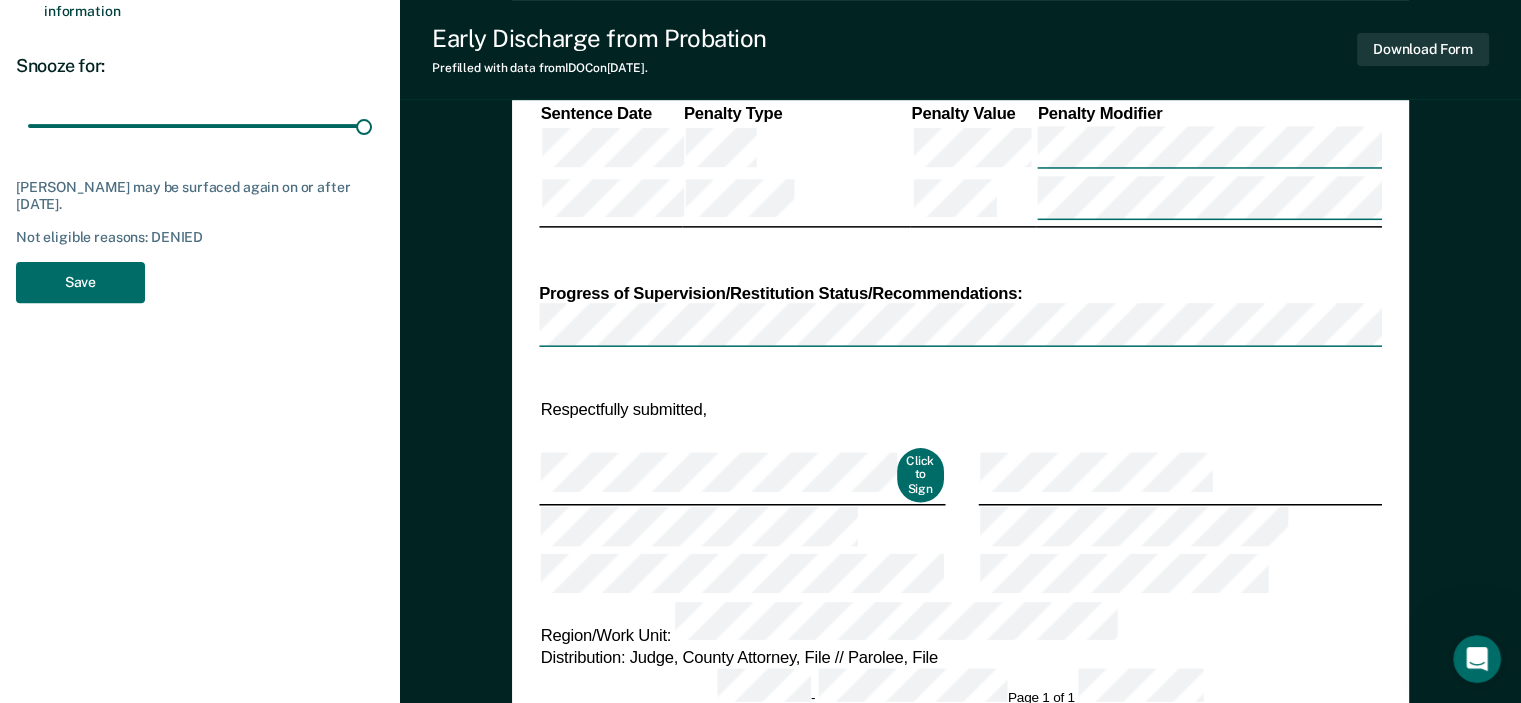 scroll, scrollTop: 700, scrollLeft: 0, axis: vertical 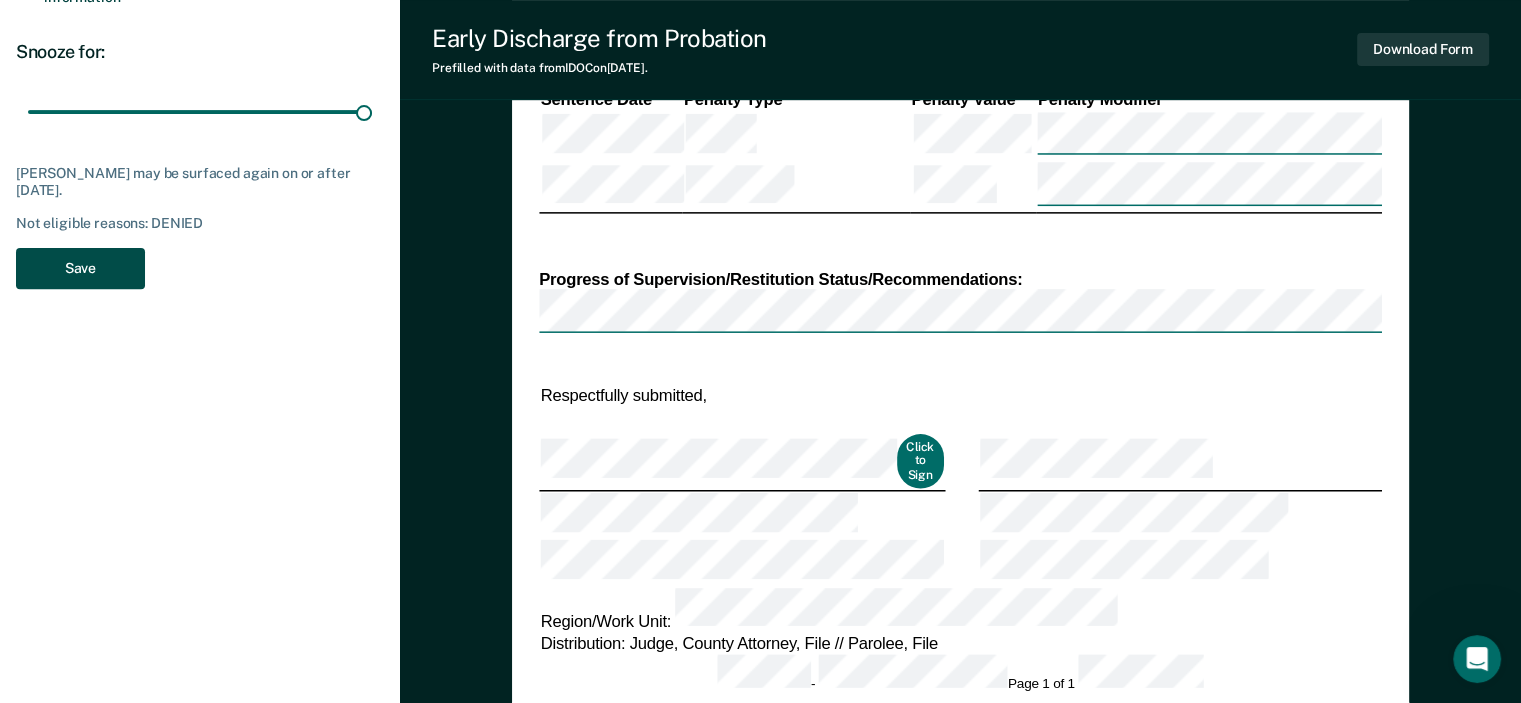 click on "Save" at bounding box center (80, 268) 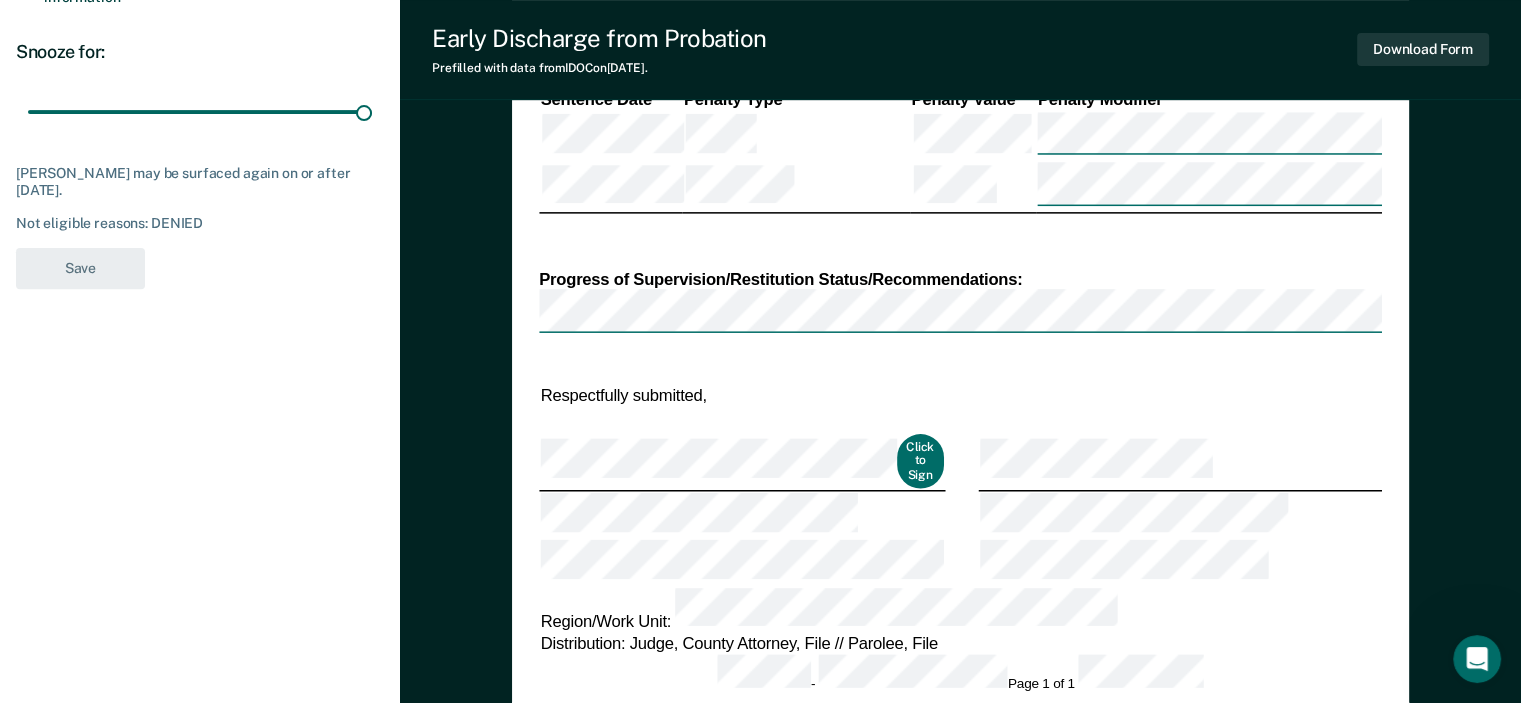 type on "x" 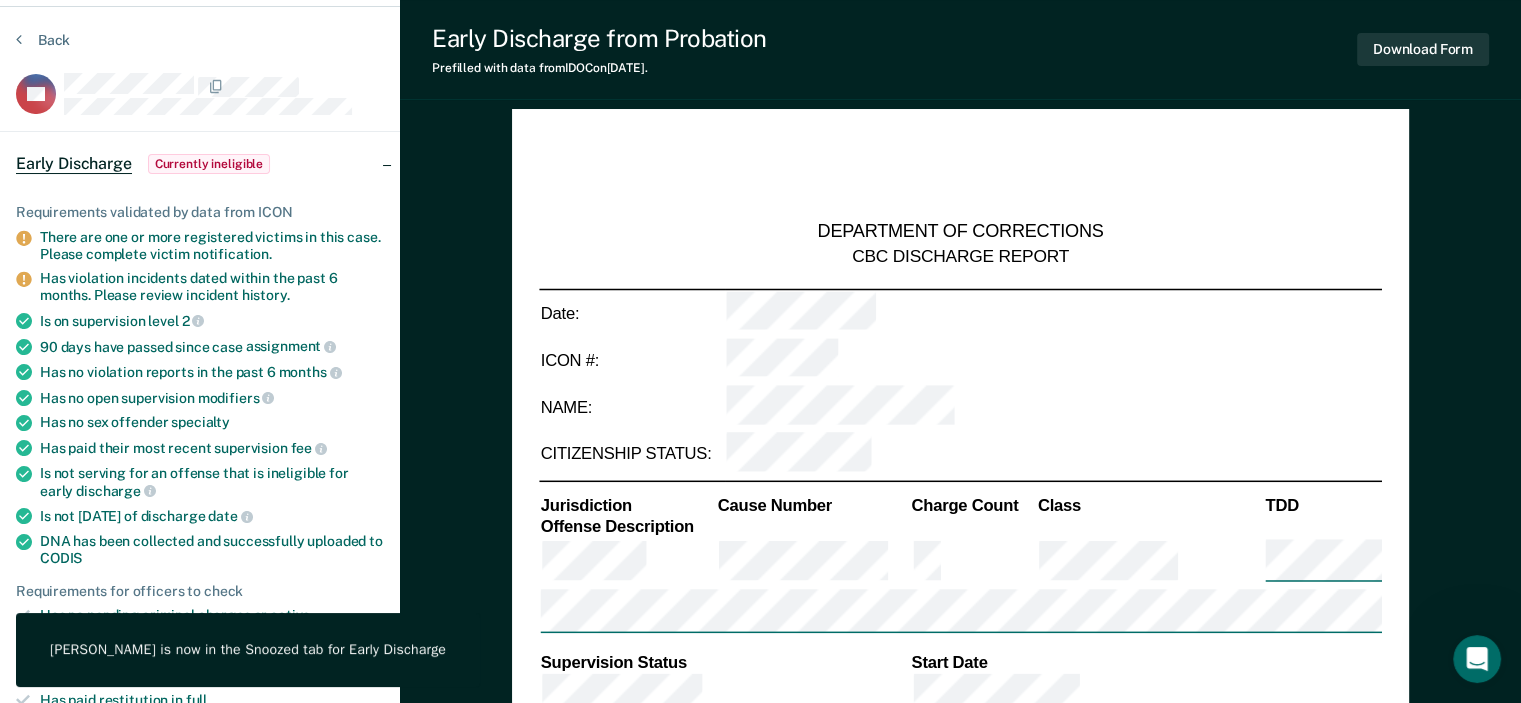 scroll, scrollTop: 0, scrollLeft: 0, axis: both 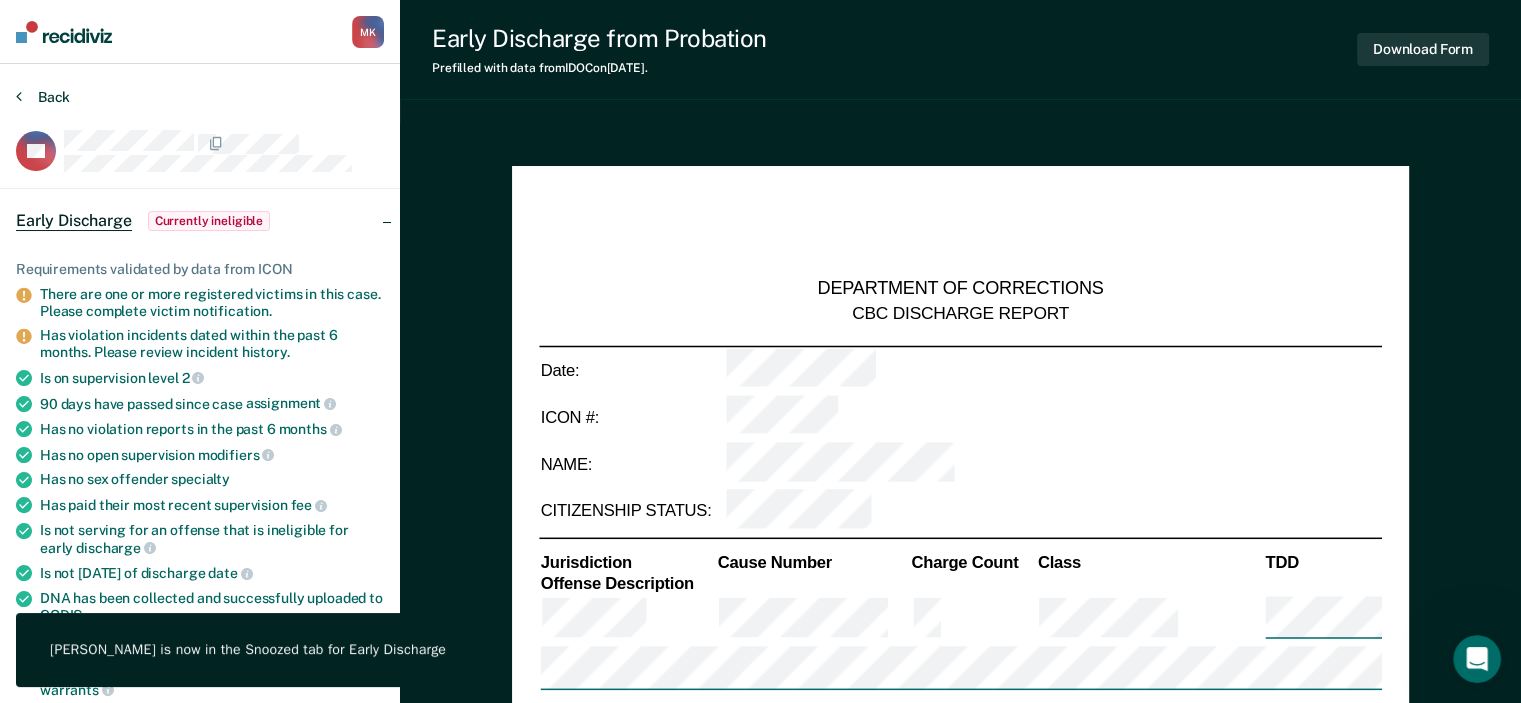 click on "Back" at bounding box center [43, 97] 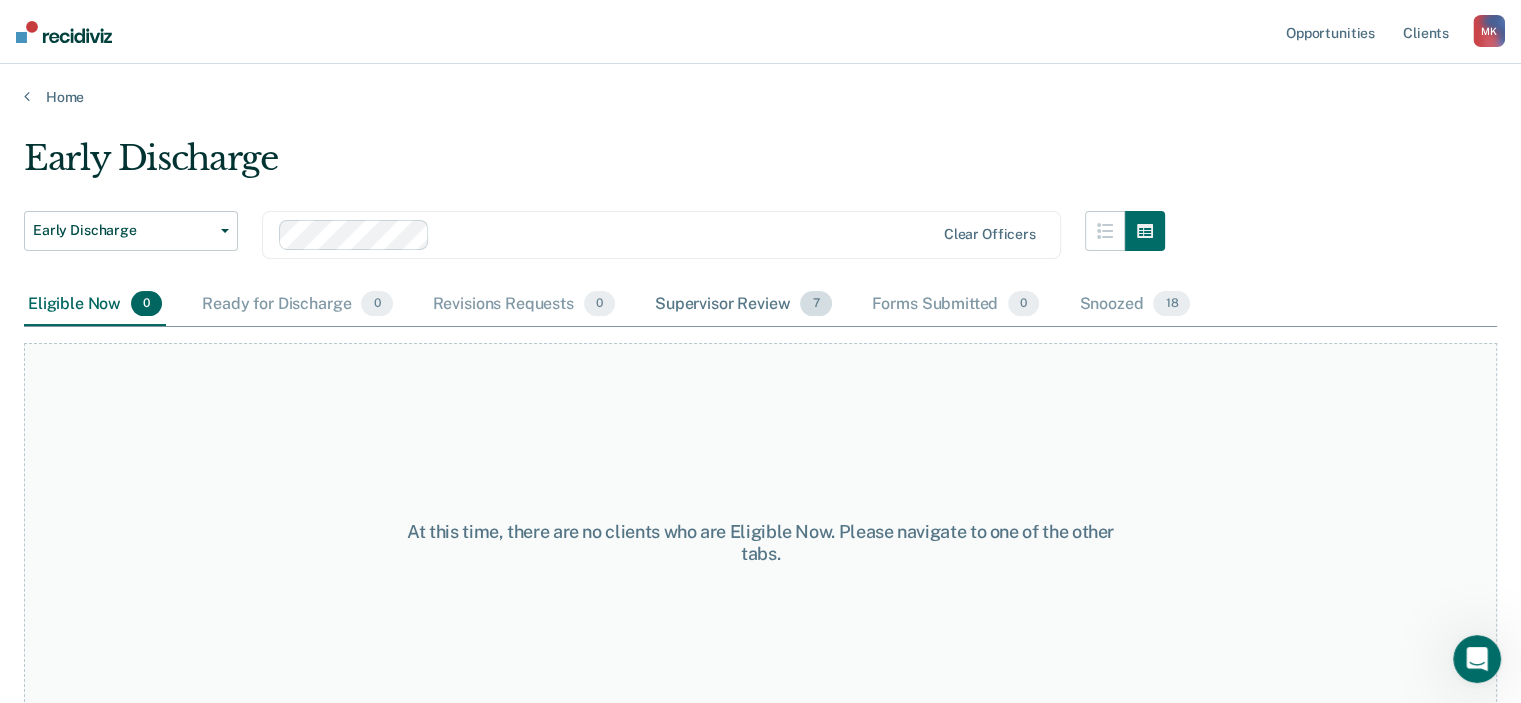 click on "Supervisor Review 7" at bounding box center (743, 305) 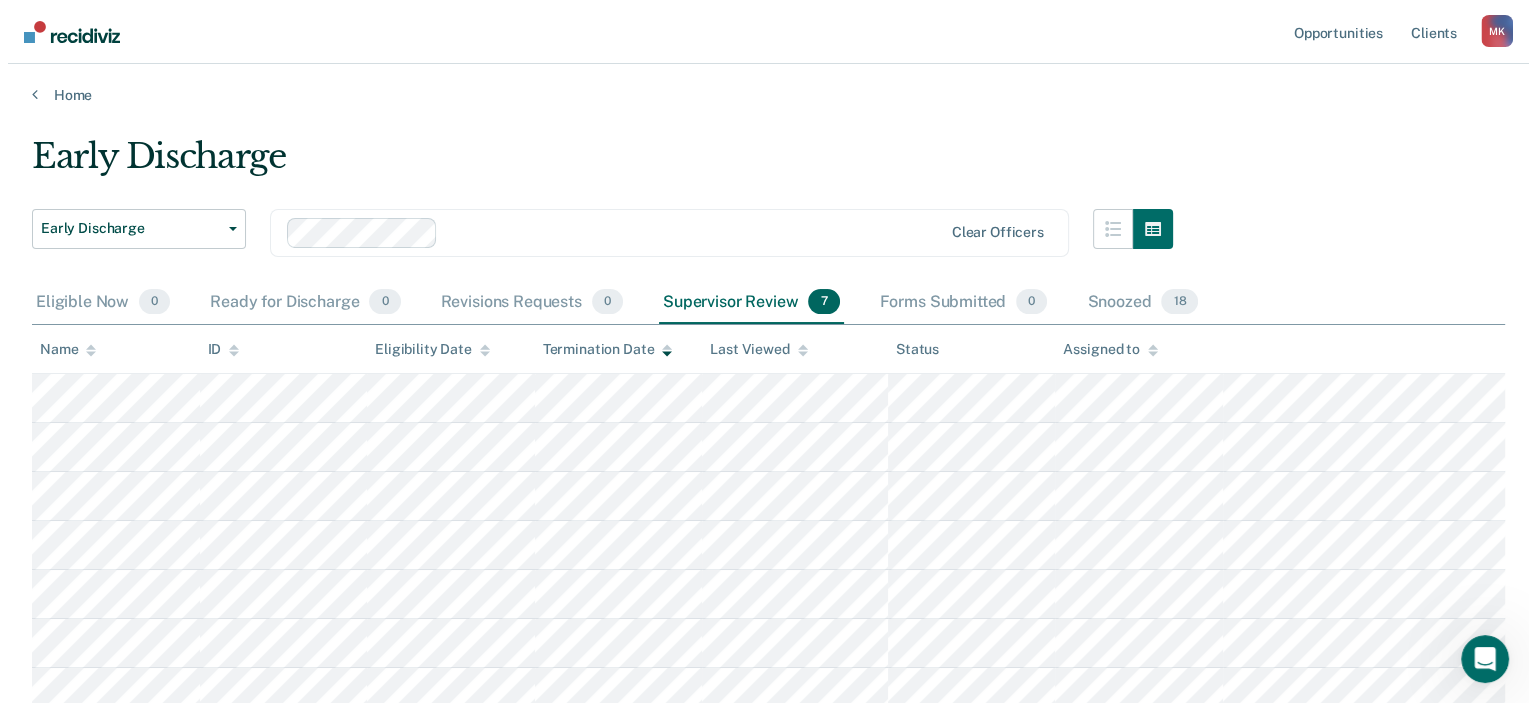 scroll, scrollTop: 0, scrollLeft: 0, axis: both 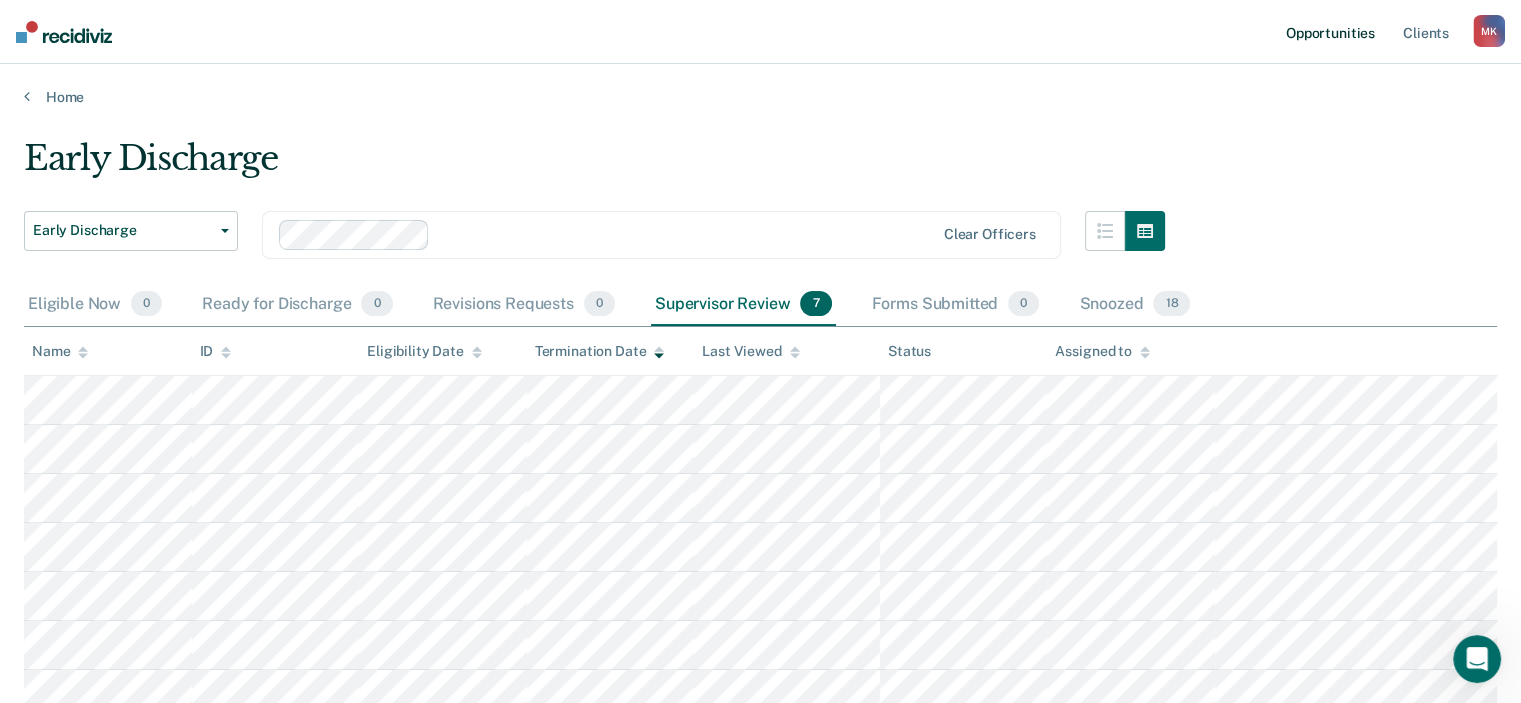 click on "Opportunities" at bounding box center [1330, 32] 